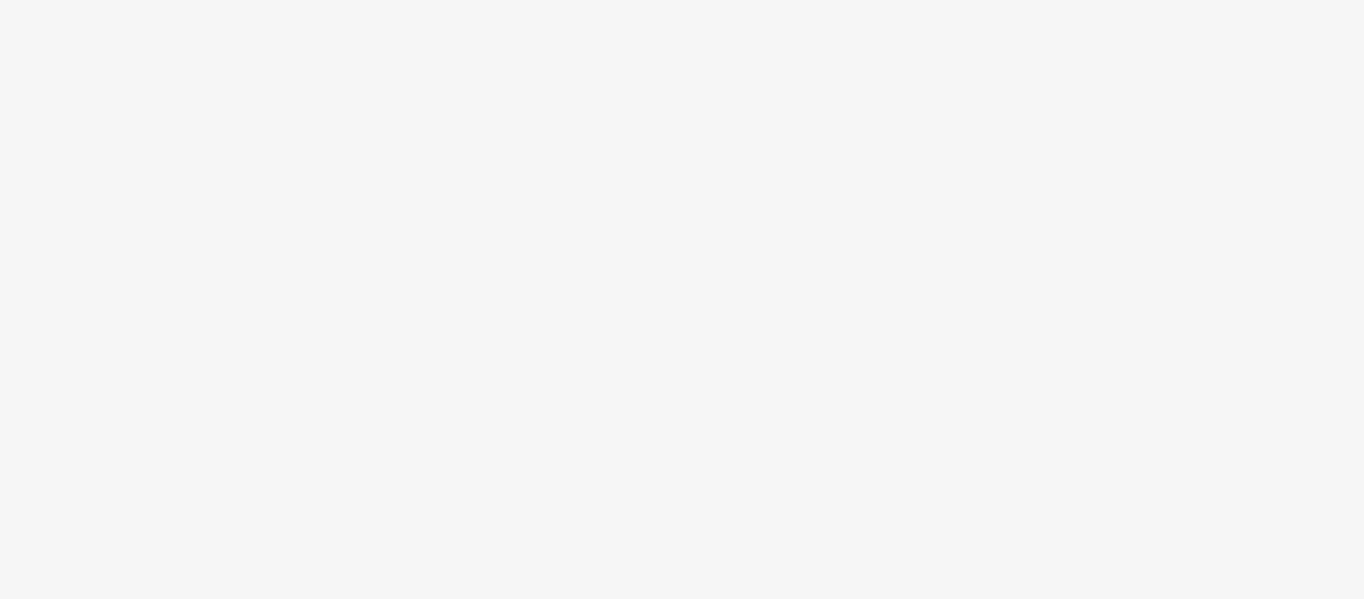 scroll, scrollTop: 0, scrollLeft: 0, axis: both 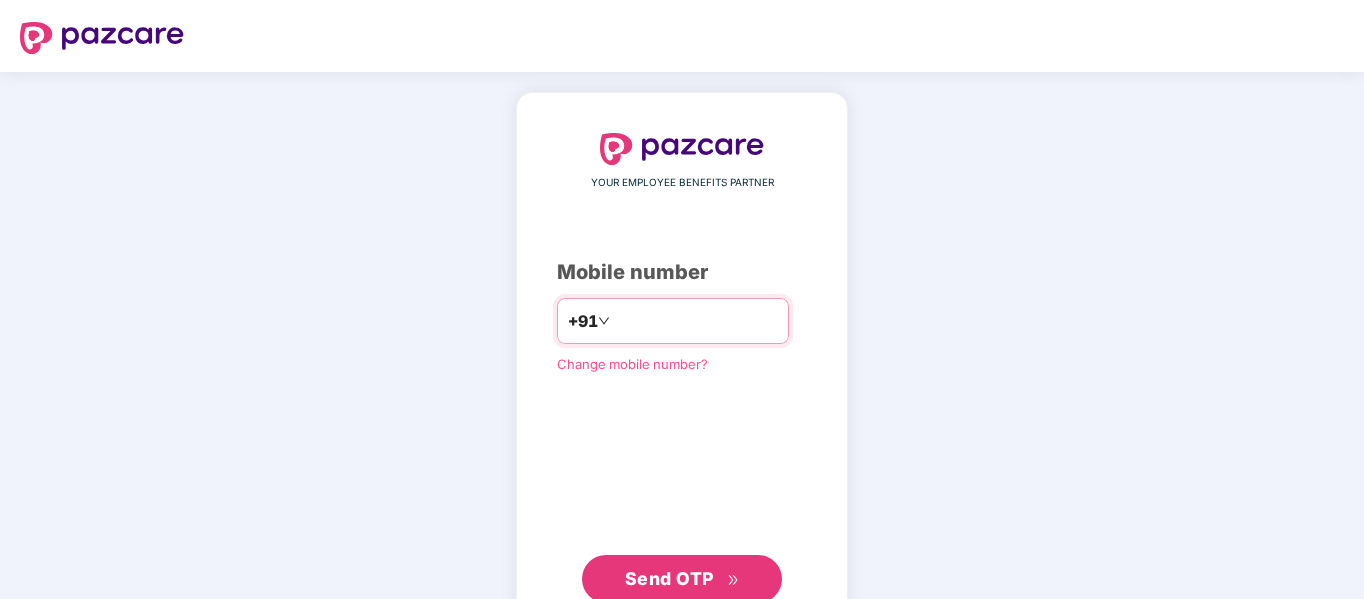 type on "**********" 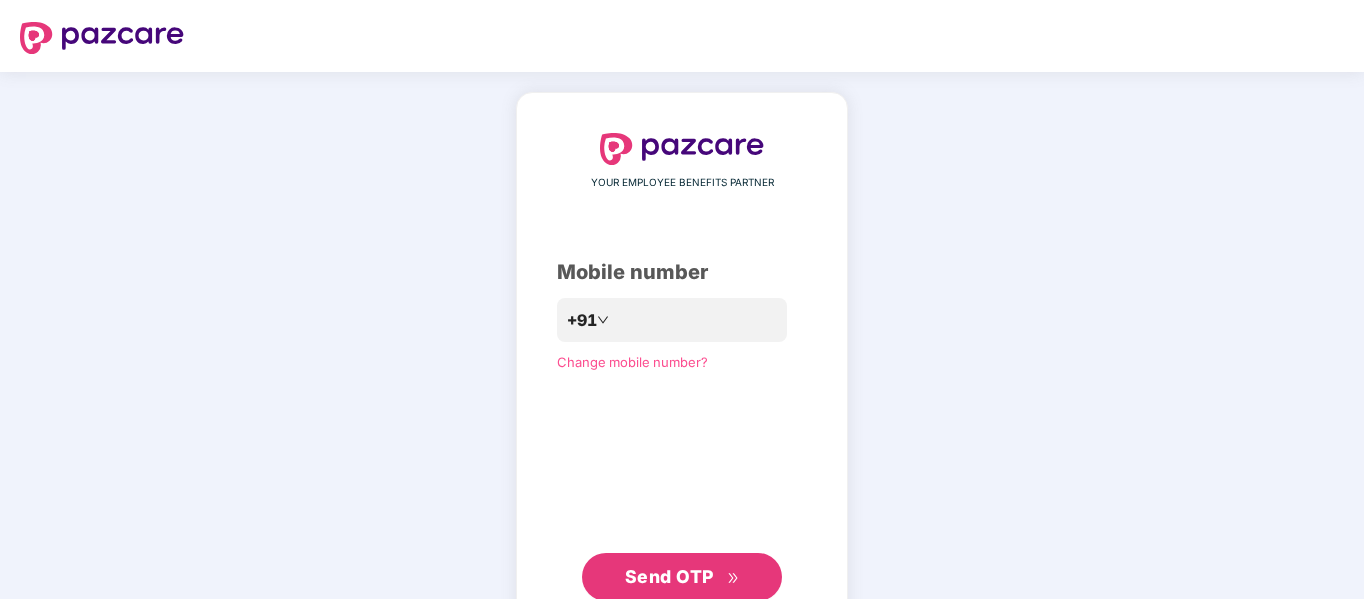 click on "Send OTP" at bounding box center [682, 577] 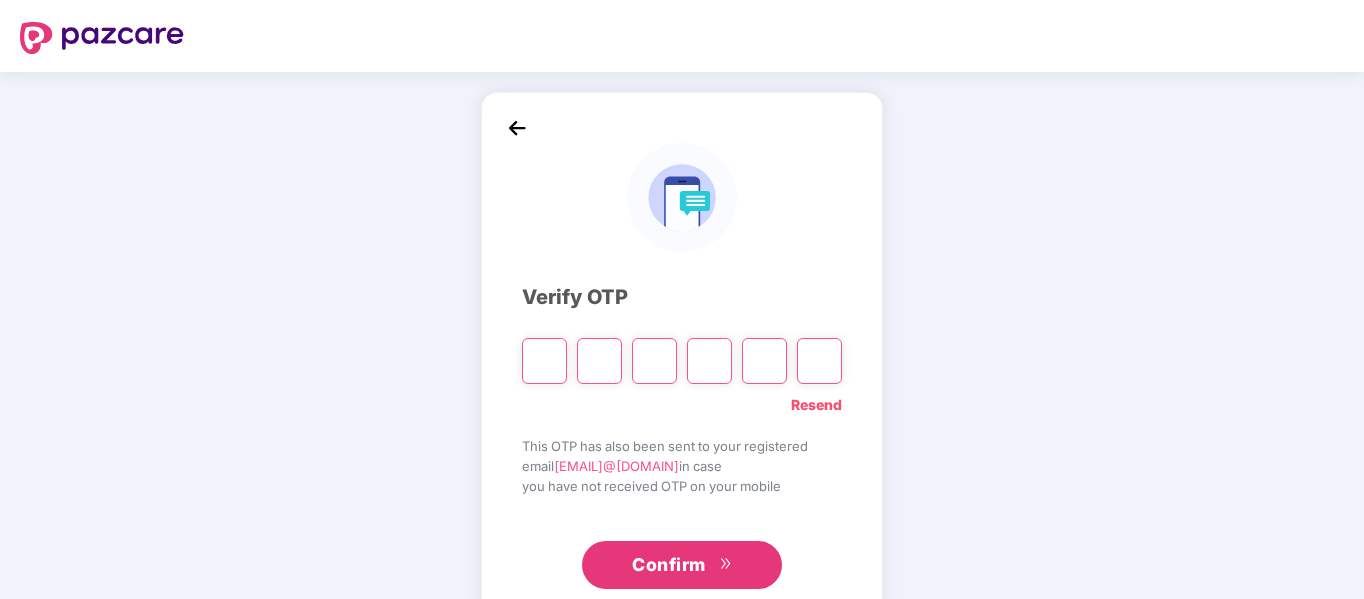 type on "*" 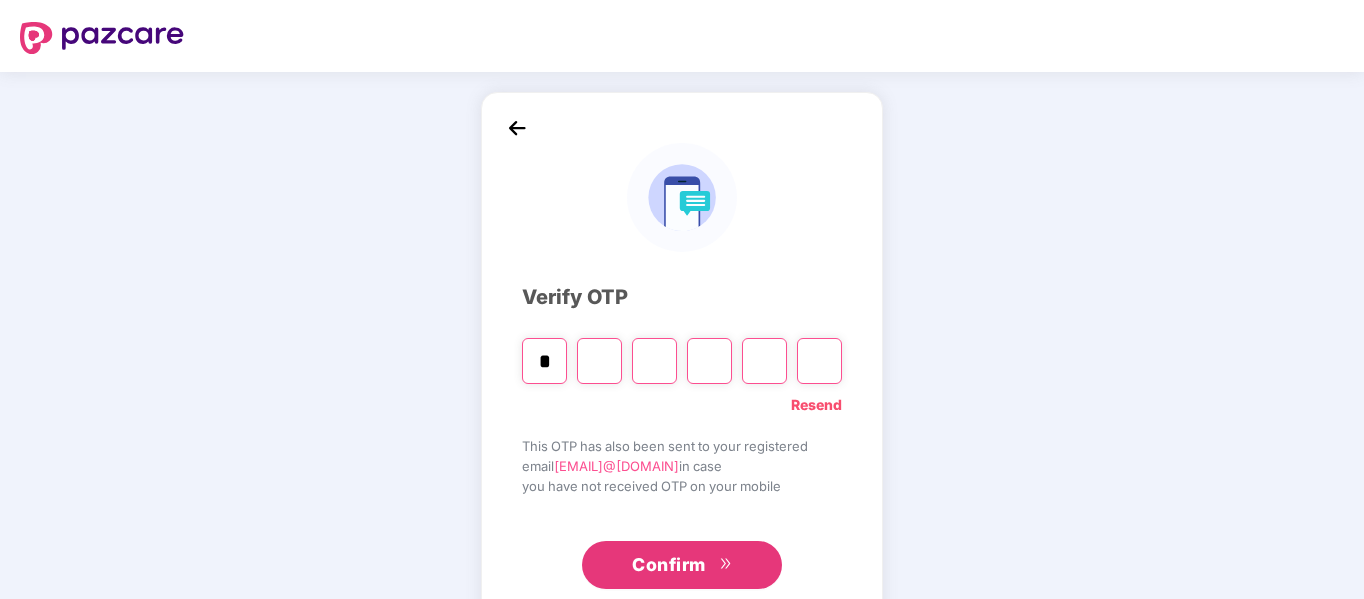 type on "*" 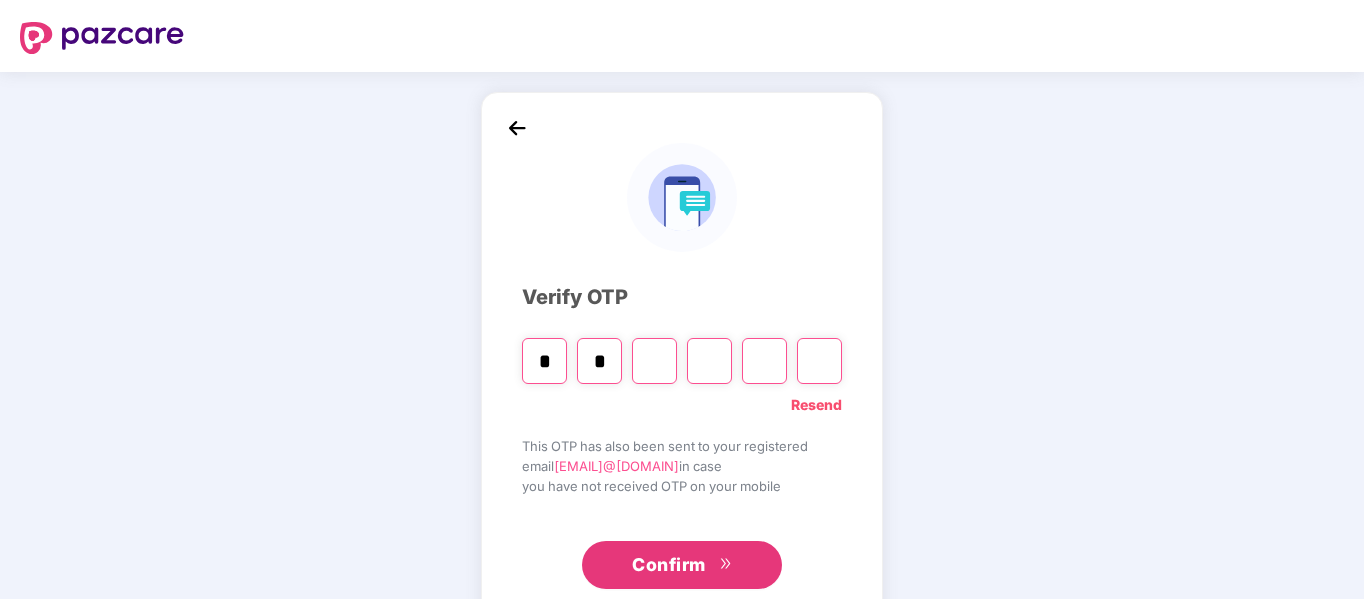 type on "*" 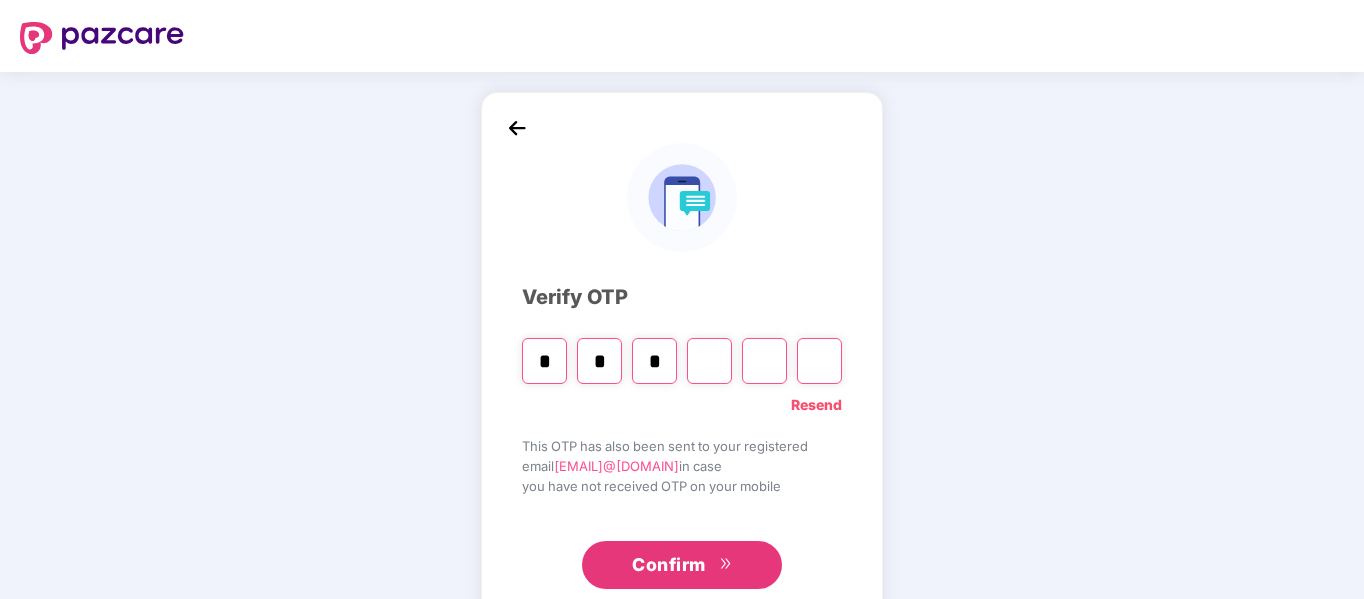 type on "*" 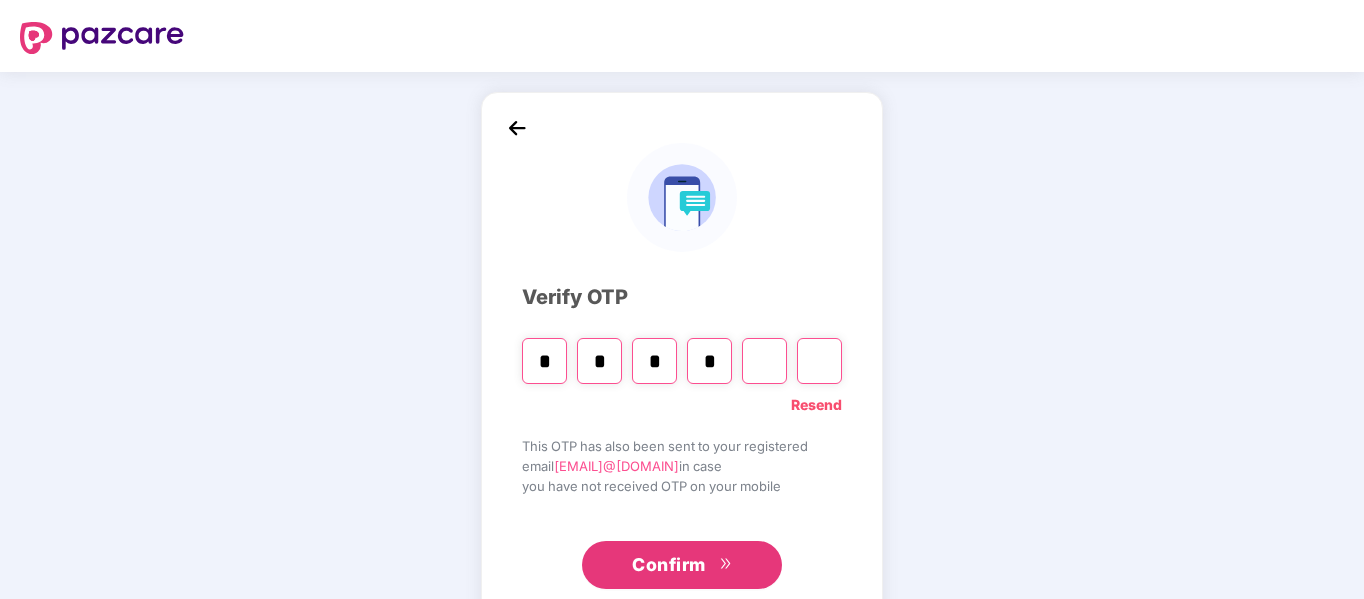 type on "*" 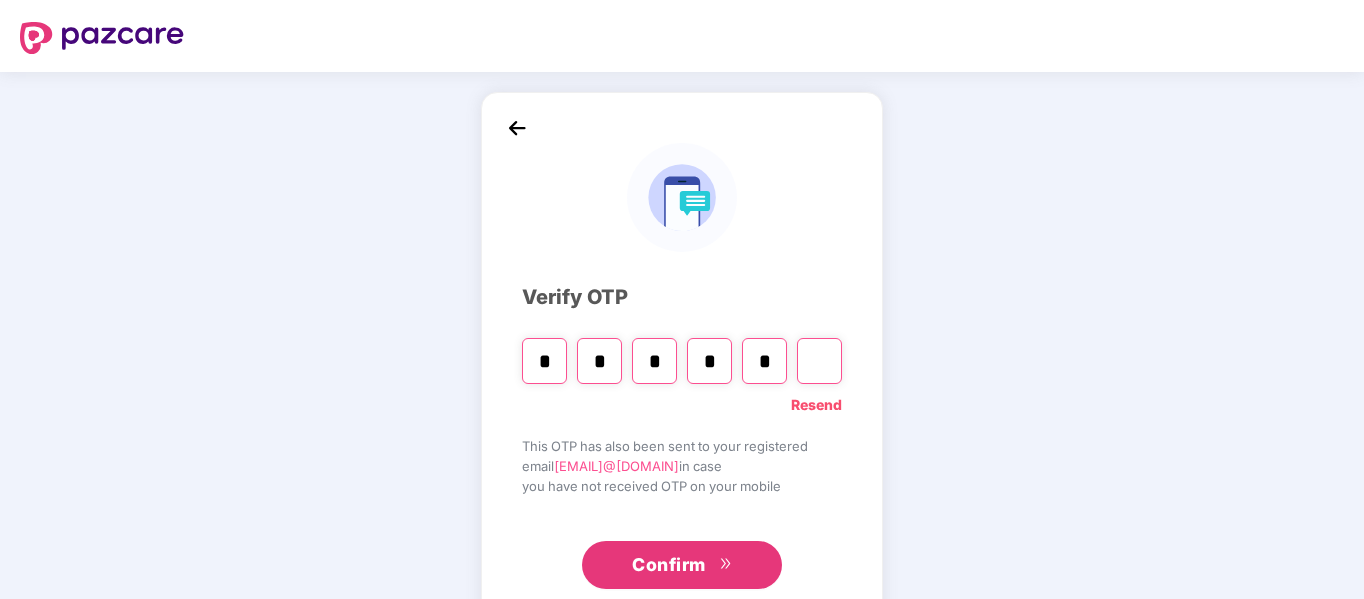 type on "*" 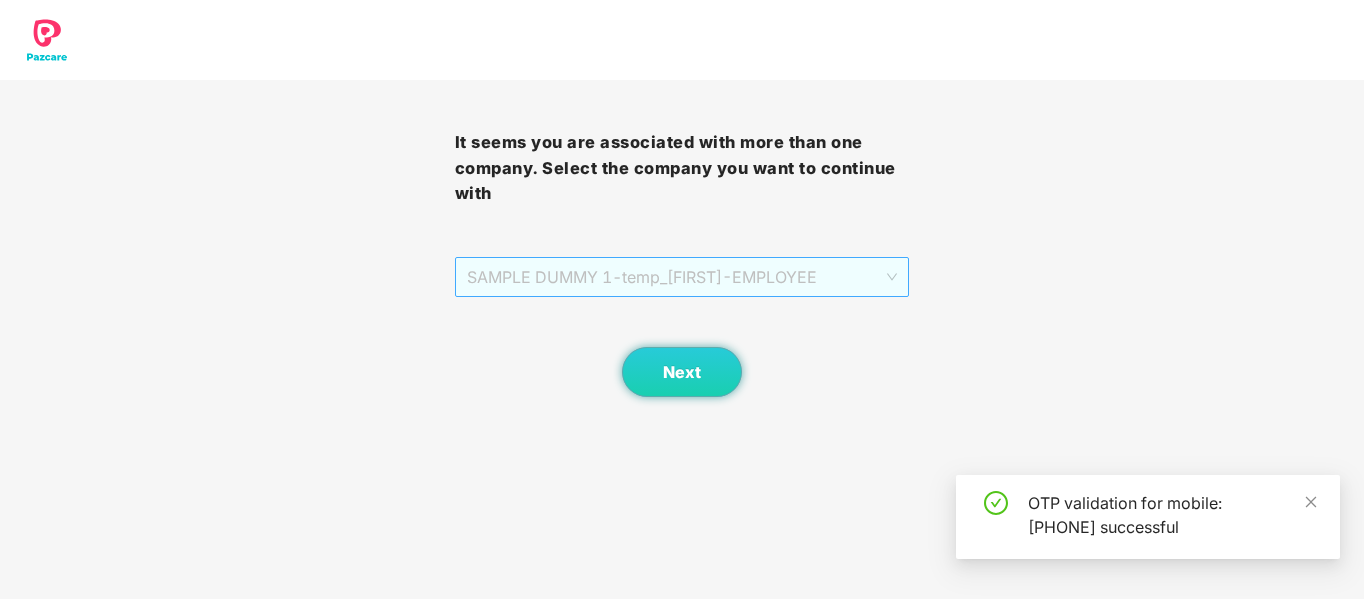 click on "SAMPLE DUMMY 1 - temp_[FIRST] - EMPLOYEE" at bounding box center (682, 277) 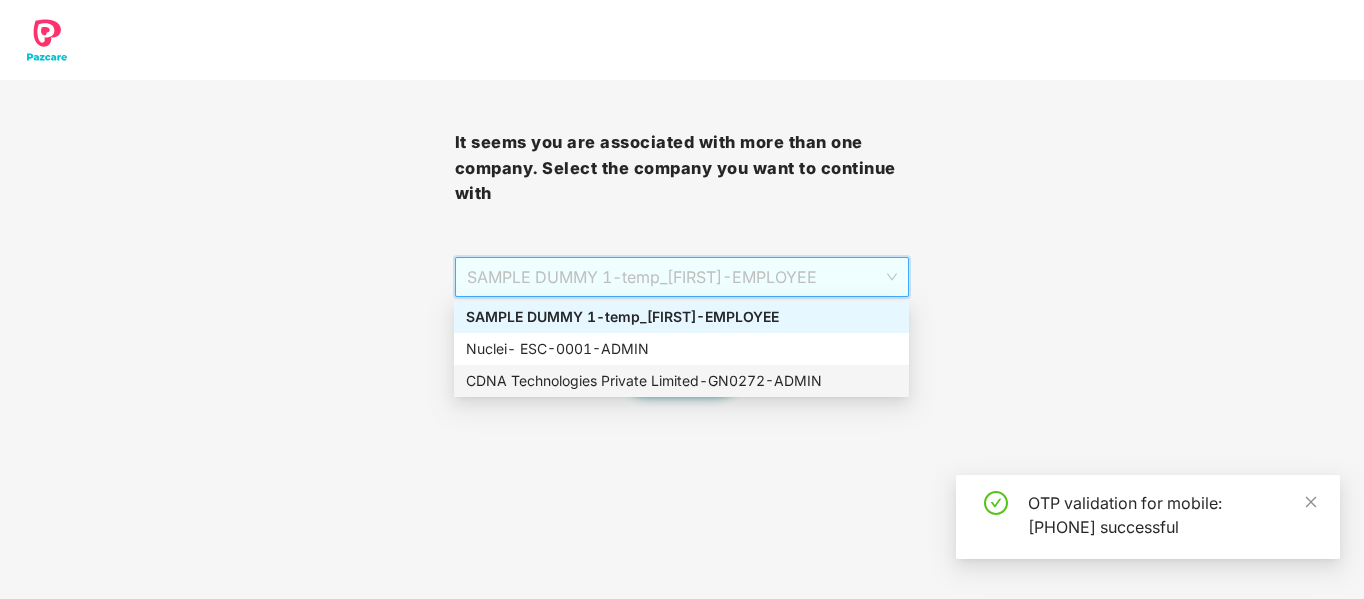 click on "CDNA Technologies Private Limited  -  GN0272  -  ADMIN" at bounding box center [681, 381] 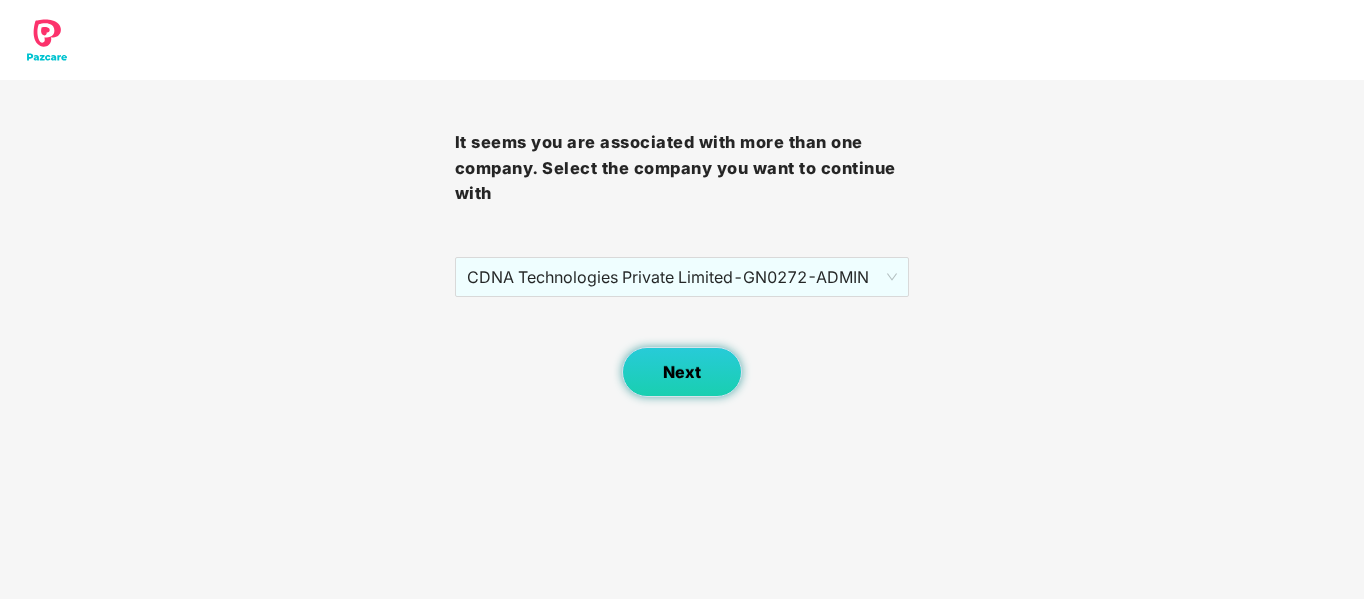click on "Next" at bounding box center (682, 372) 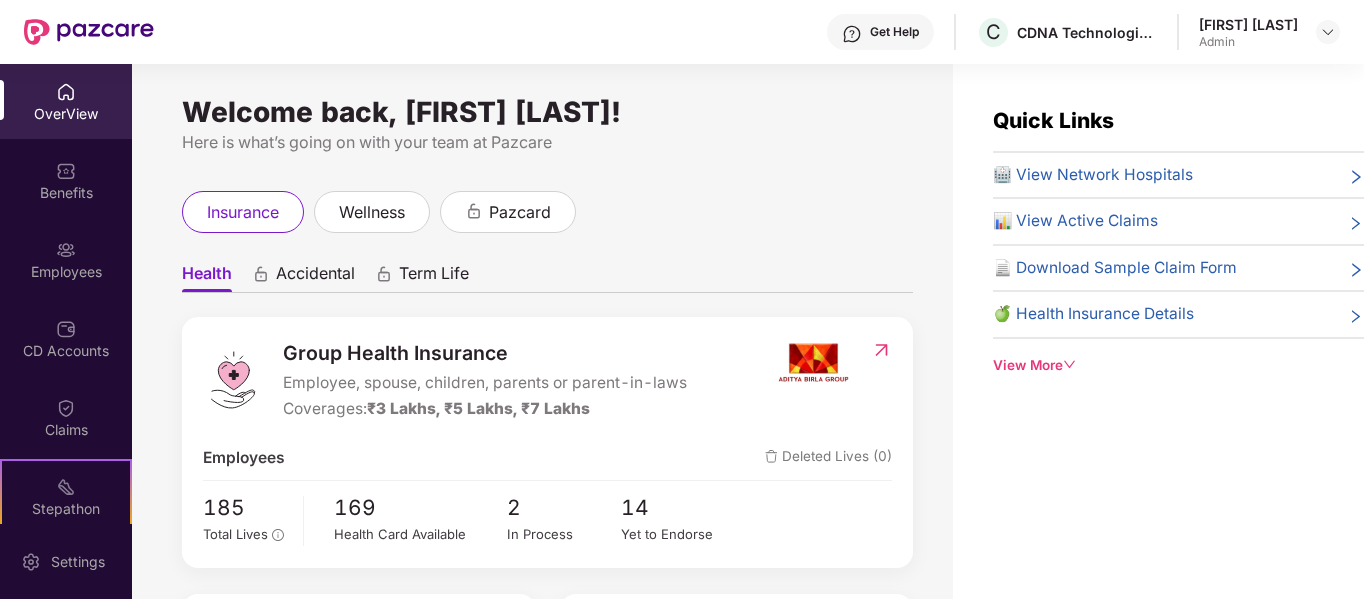 click on "Employees" at bounding box center [66, 272] 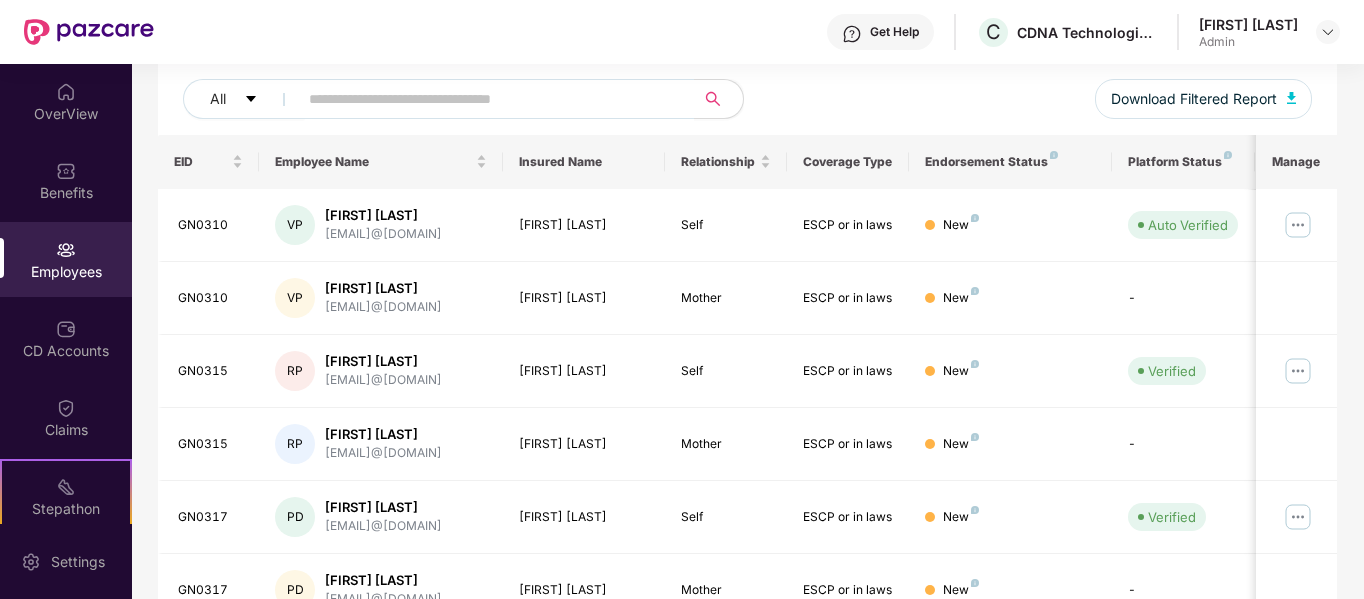 scroll, scrollTop: 239, scrollLeft: 0, axis: vertical 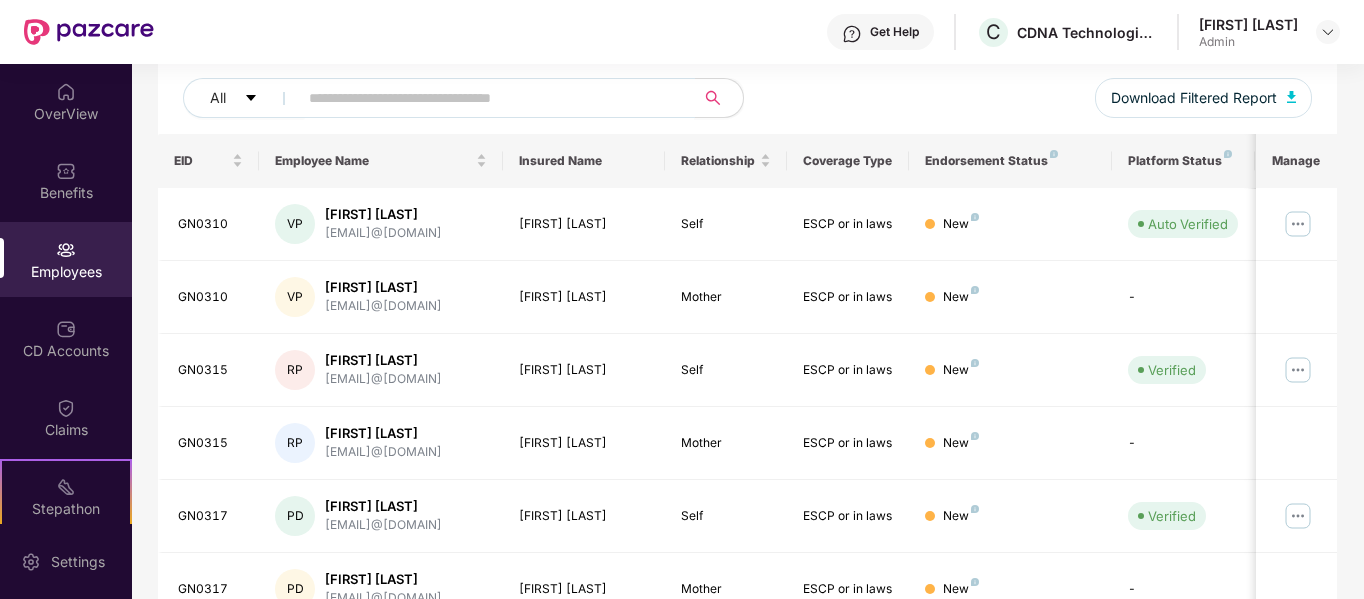 click at bounding box center [488, 98] 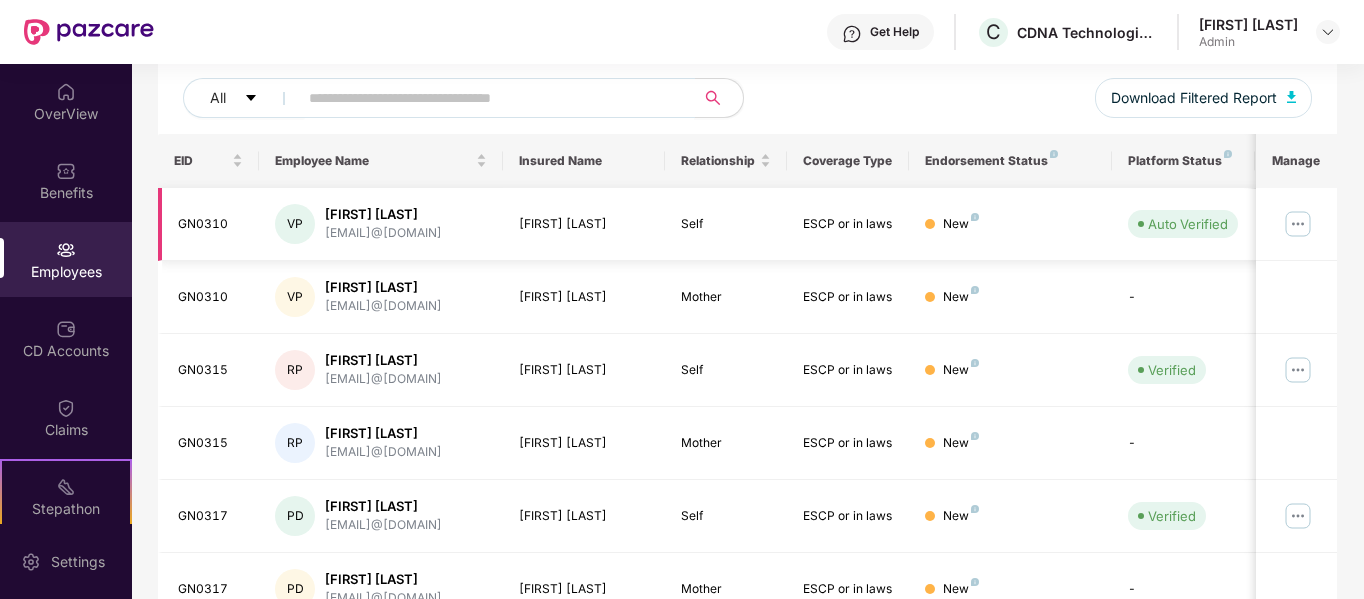 scroll, scrollTop: 0, scrollLeft: 0, axis: both 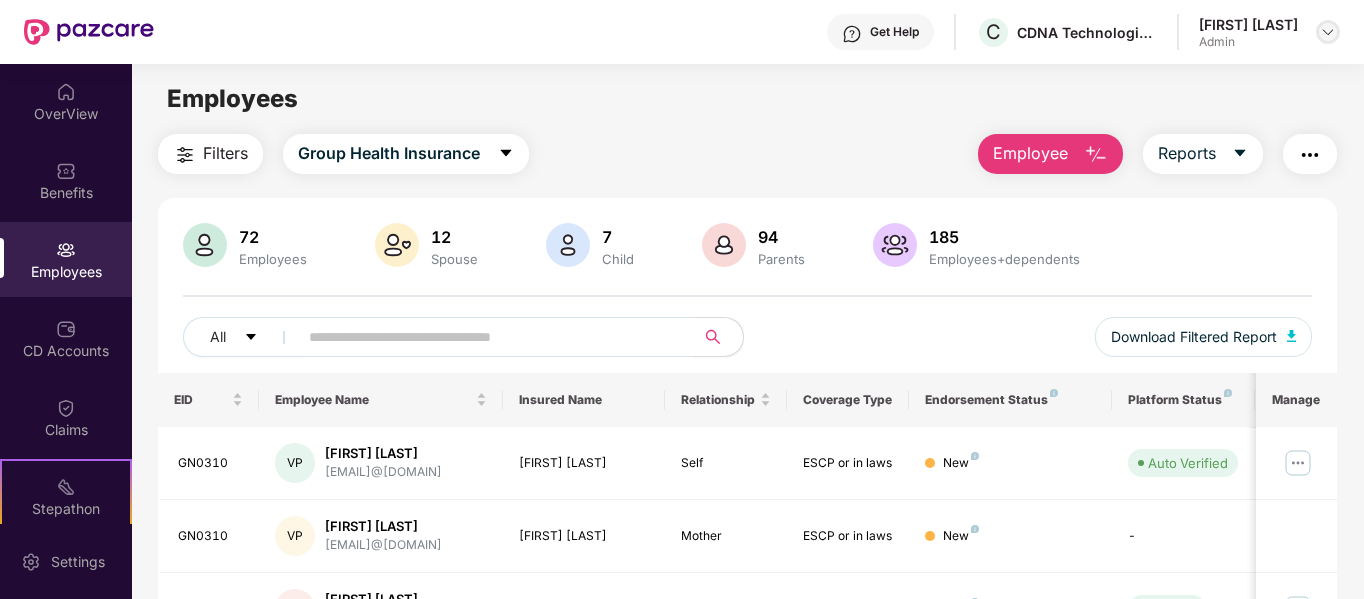 click at bounding box center (1328, 32) 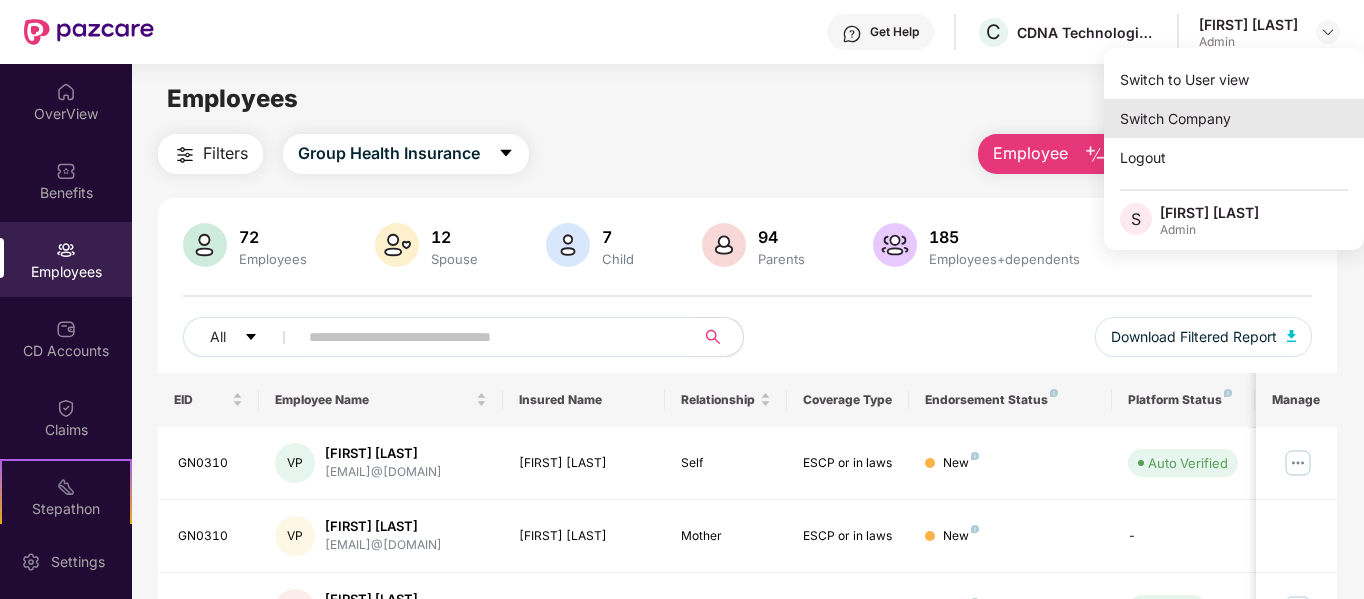click on "Switch Company" at bounding box center (1234, 118) 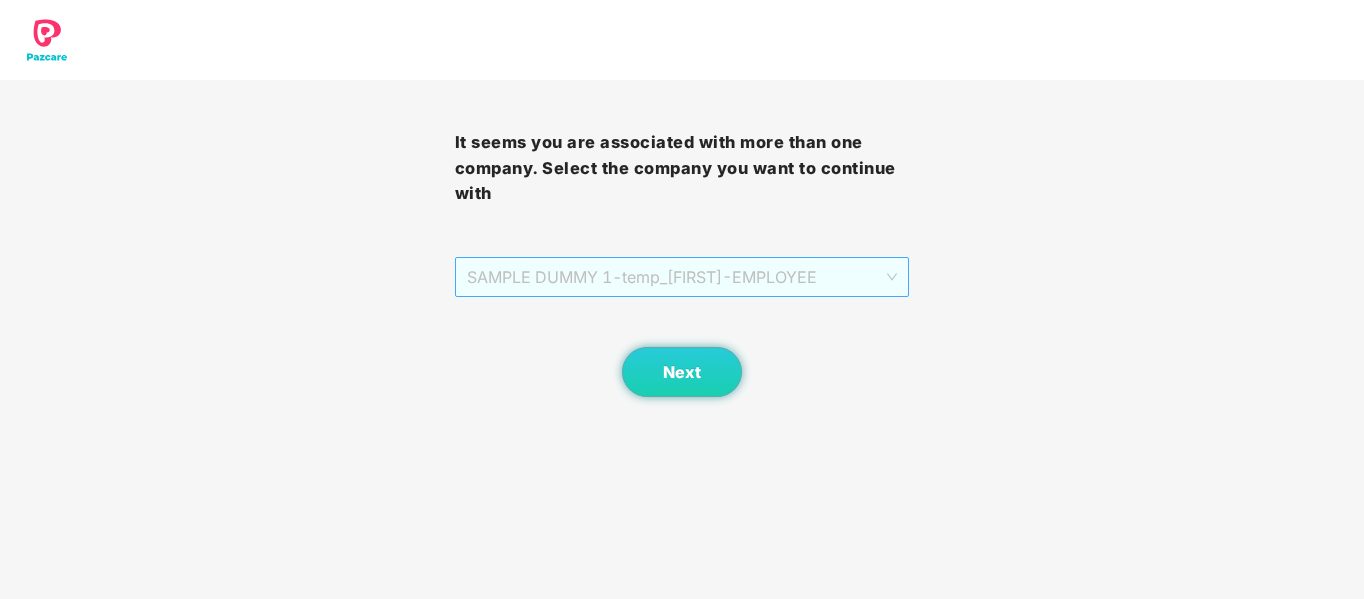 click on "SAMPLE DUMMY 1 - temp_[FIRST] - EMPLOYEE" at bounding box center [682, 277] 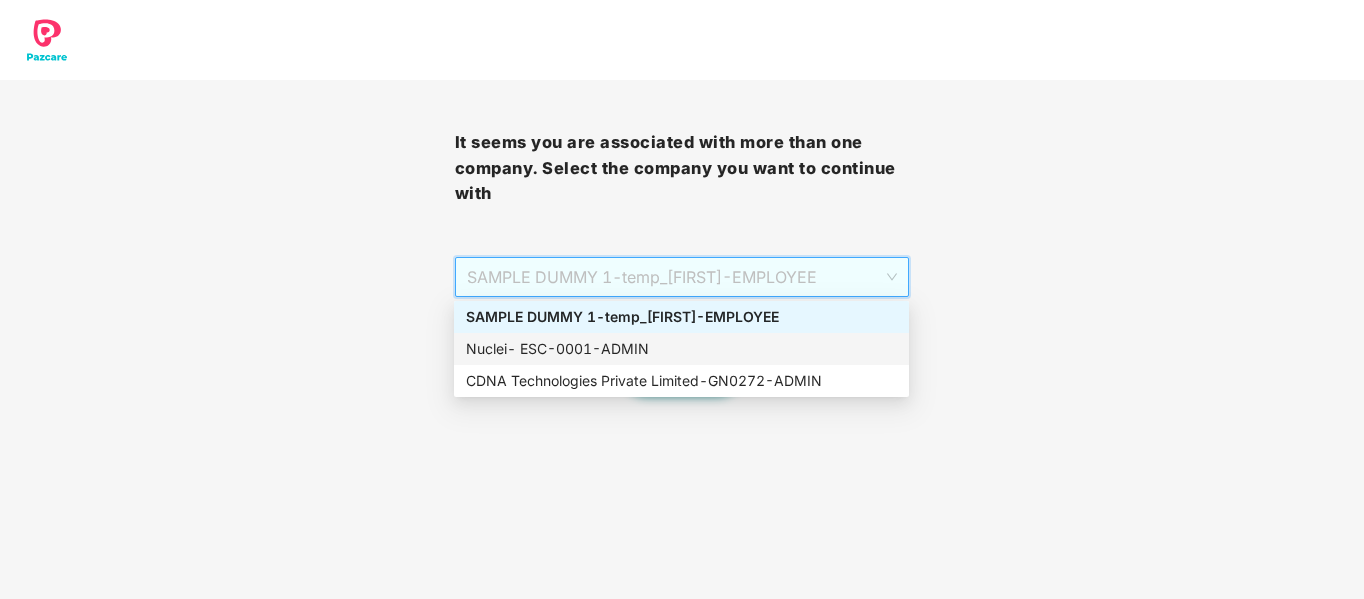 click on "Nuclei- ESC  -  0001  -  ADMIN" at bounding box center [681, 349] 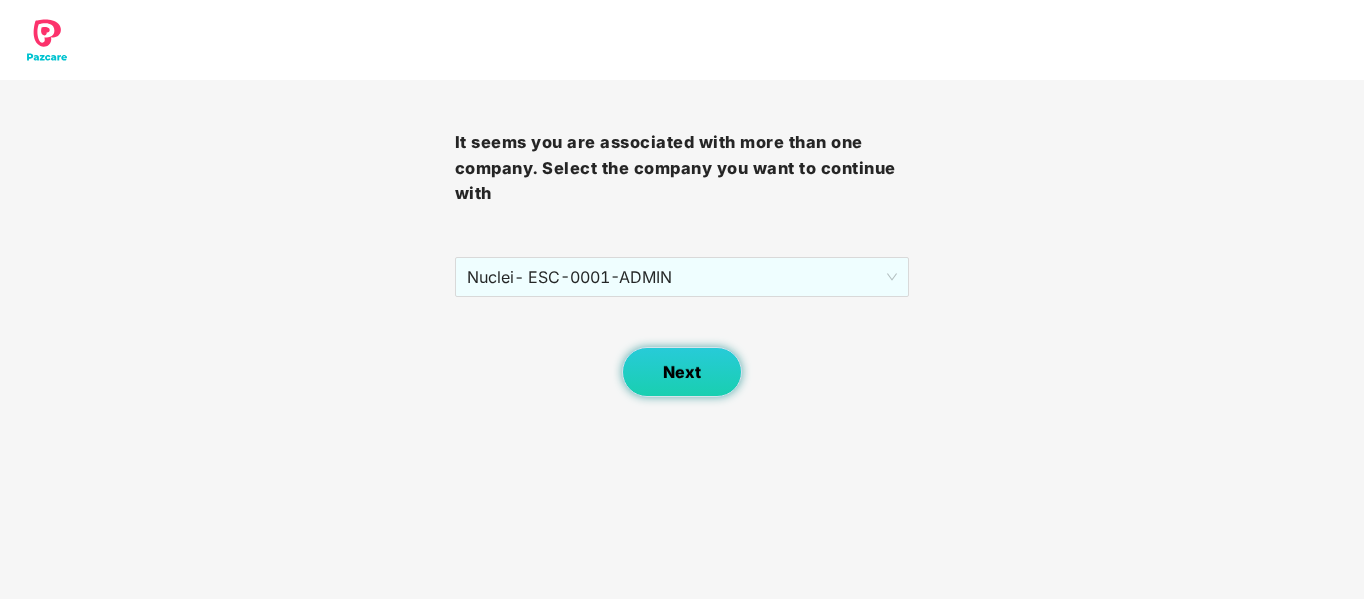 click on "Next" at bounding box center (682, 372) 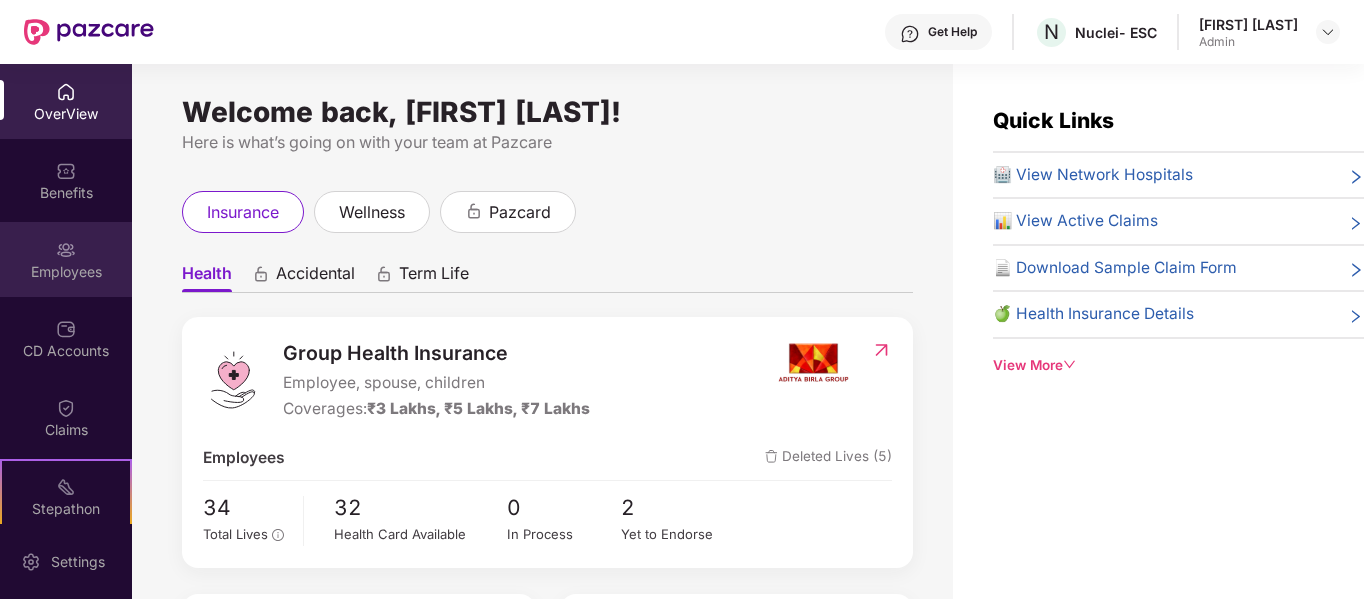 click on "Employees" at bounding box center [66, 272] 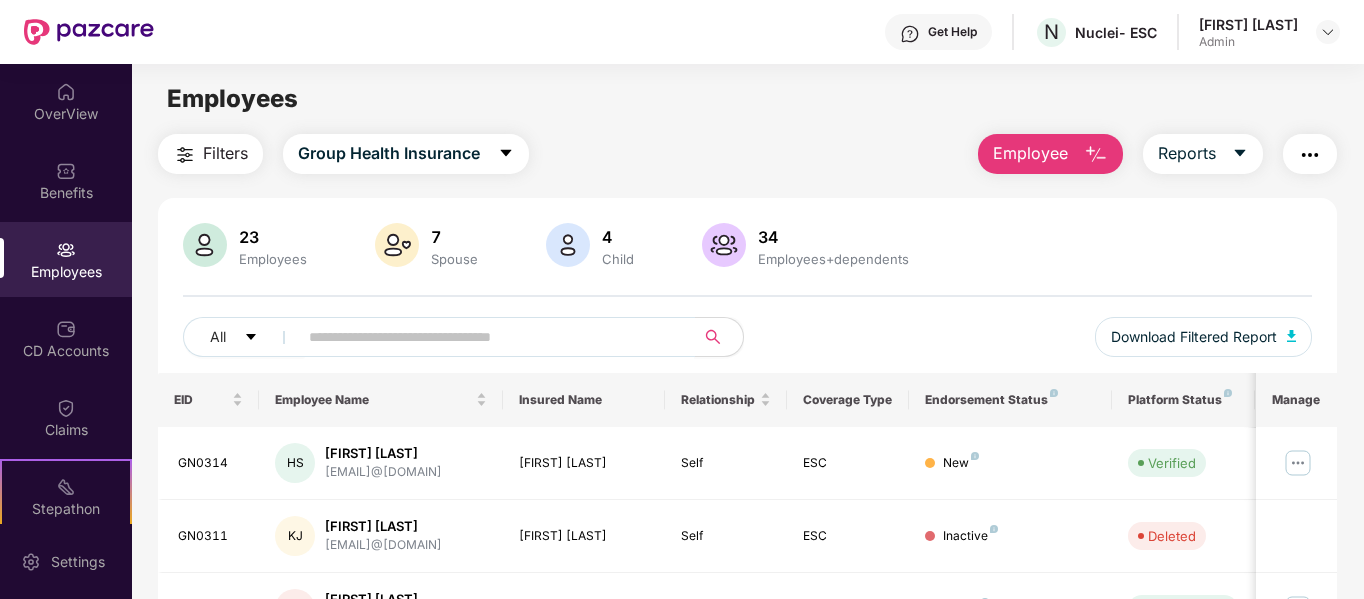 click at bounding box center [488, 337] 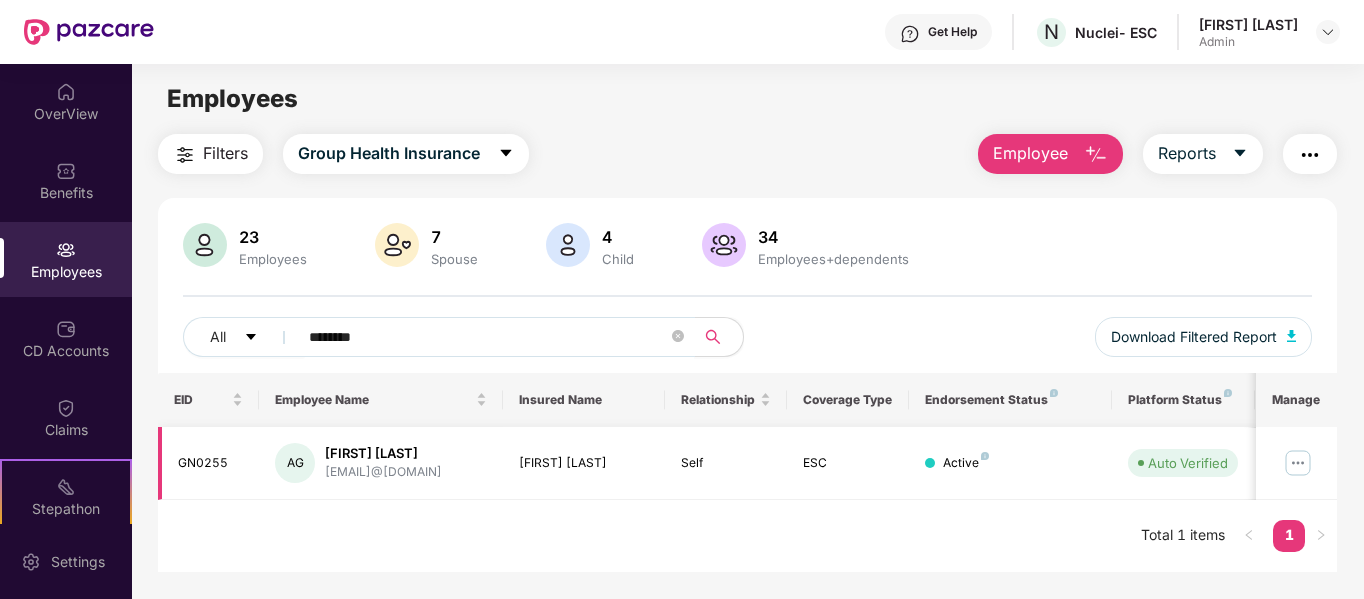 type on "********" 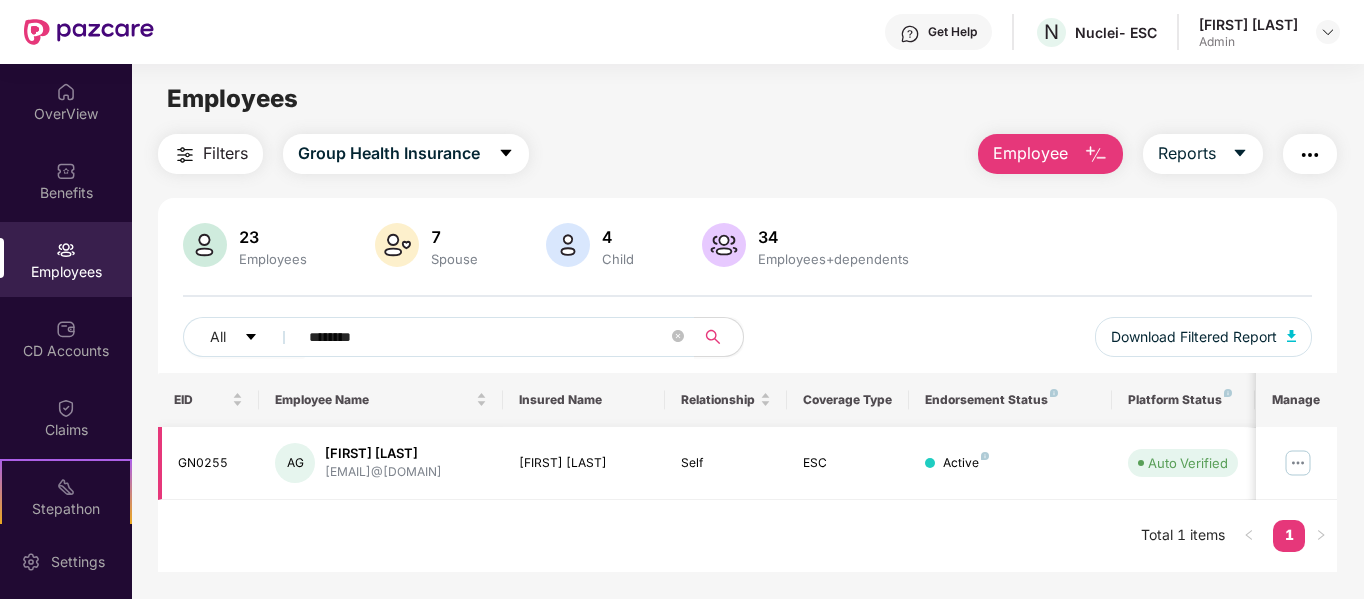 click at bounding box center [1298, 463] 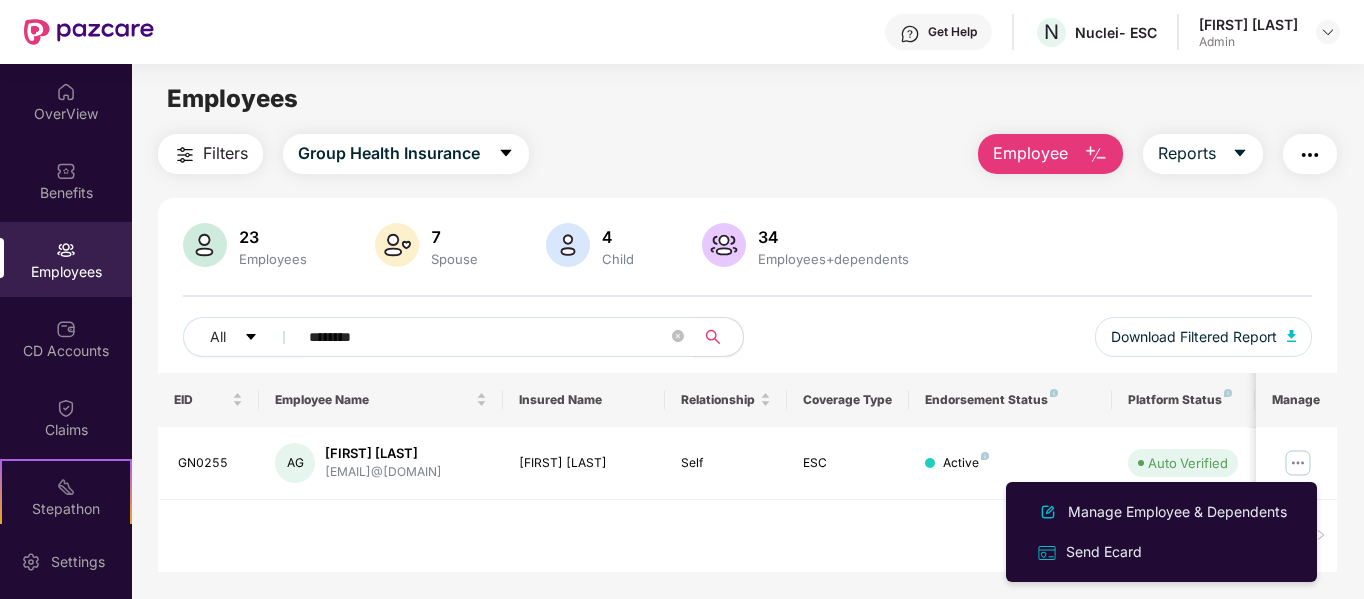 click on "Employee" at bounding box center (1050, 154) 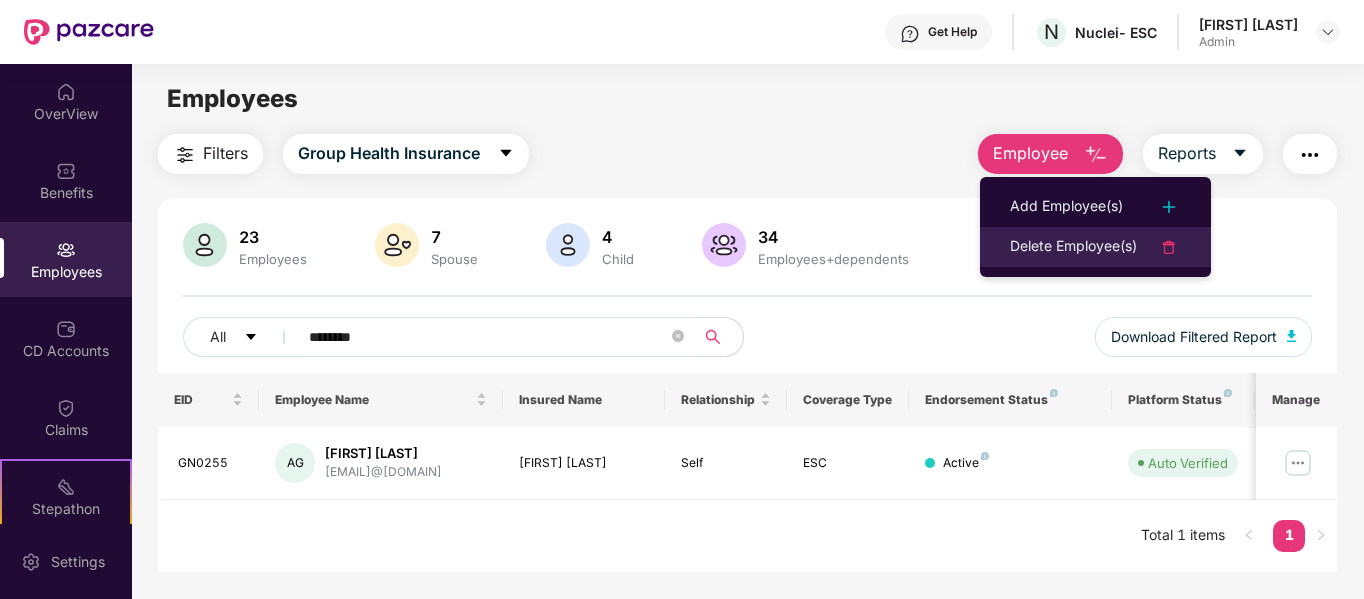 click on "Delete Employee(s)" at bounding box center [1073, 247] 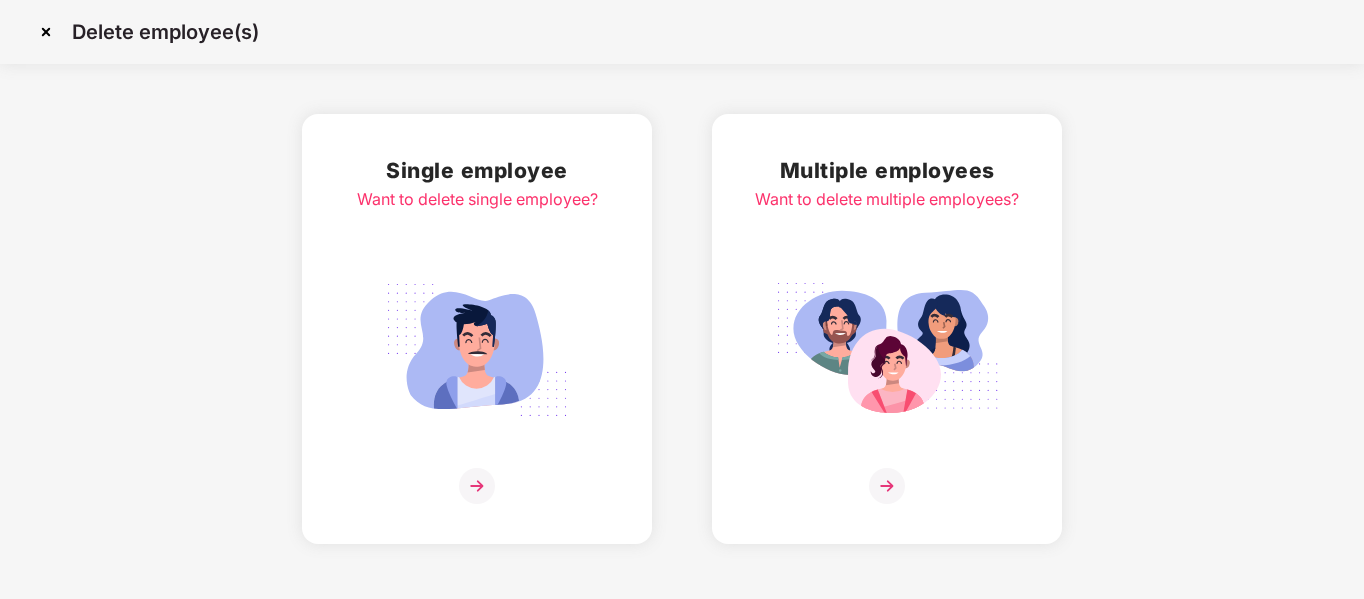 click at bounding box center [477, 486] 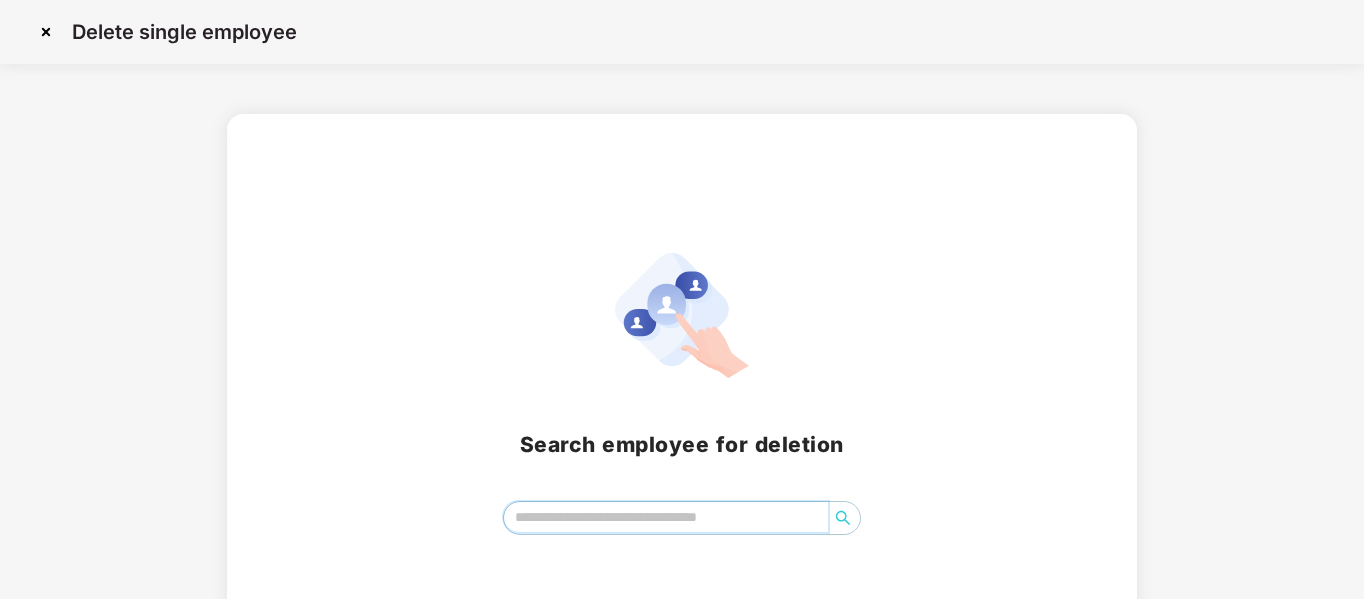 click at bounding box center [666, 517] 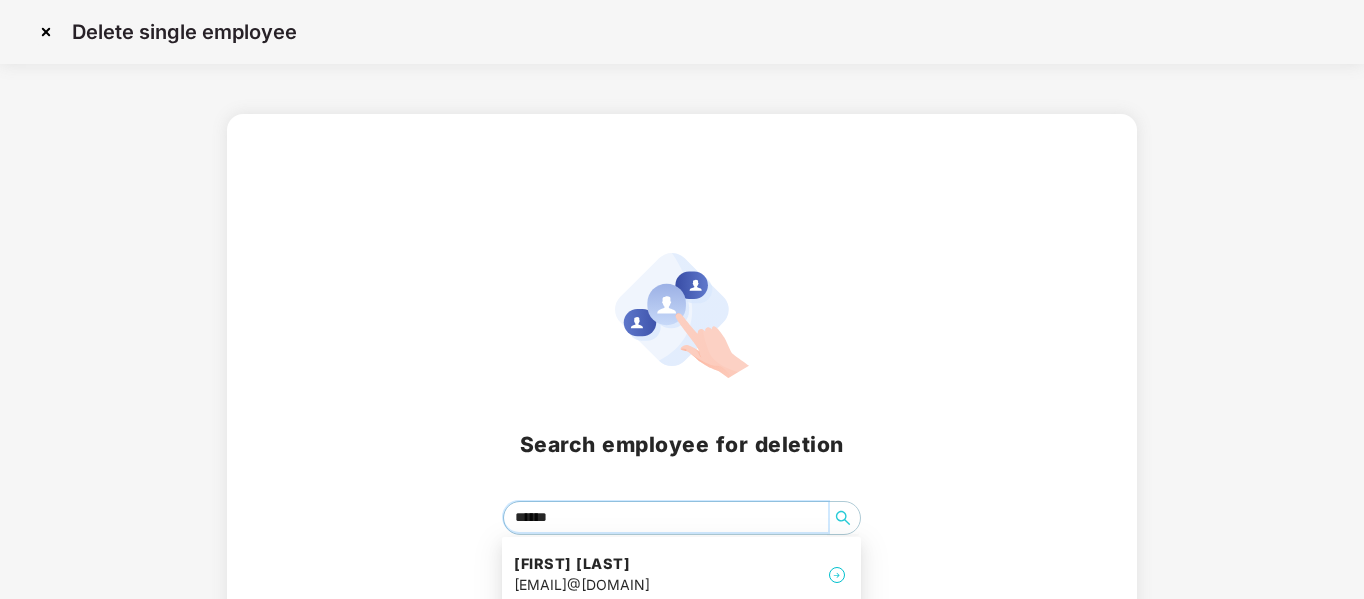 type on "*******" 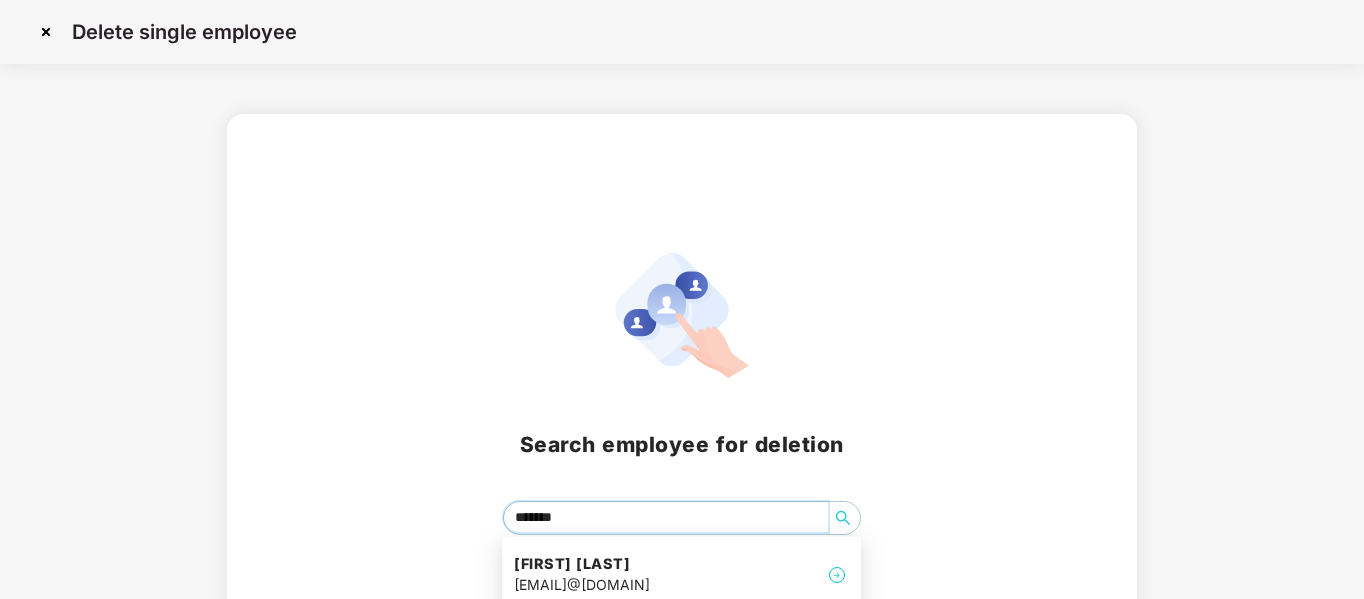 scroll, scrollTop: 75, scrollLeft: 0, axis: vertical 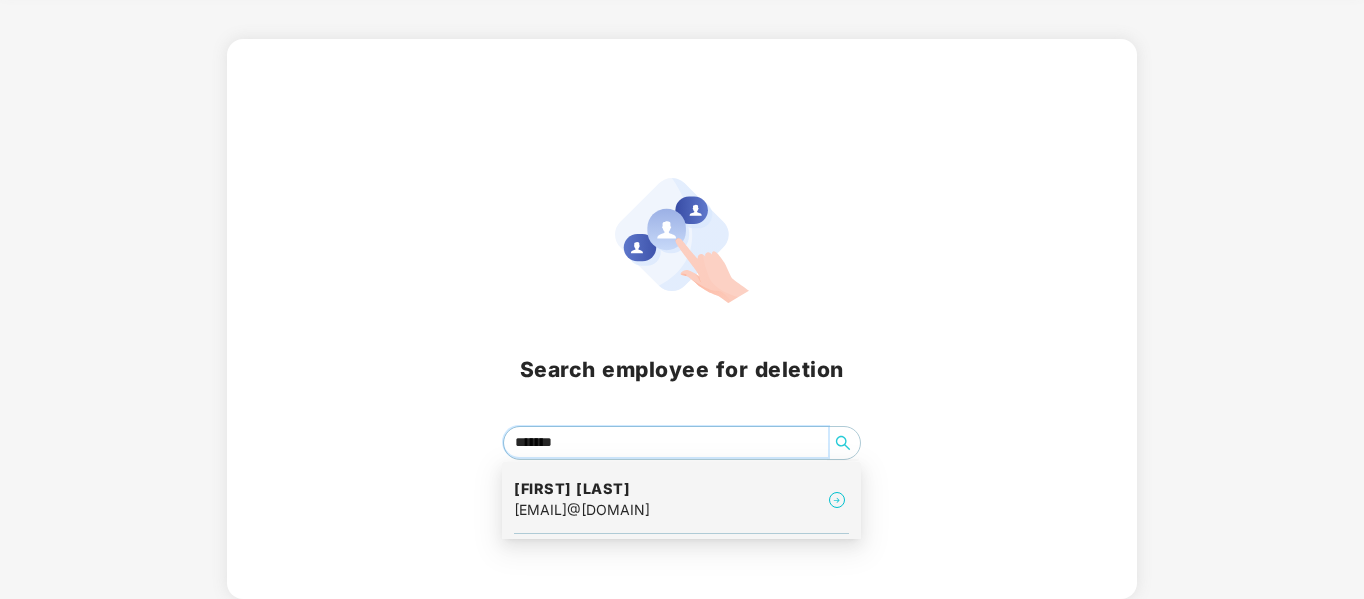 click at bounding box center (837, 500) 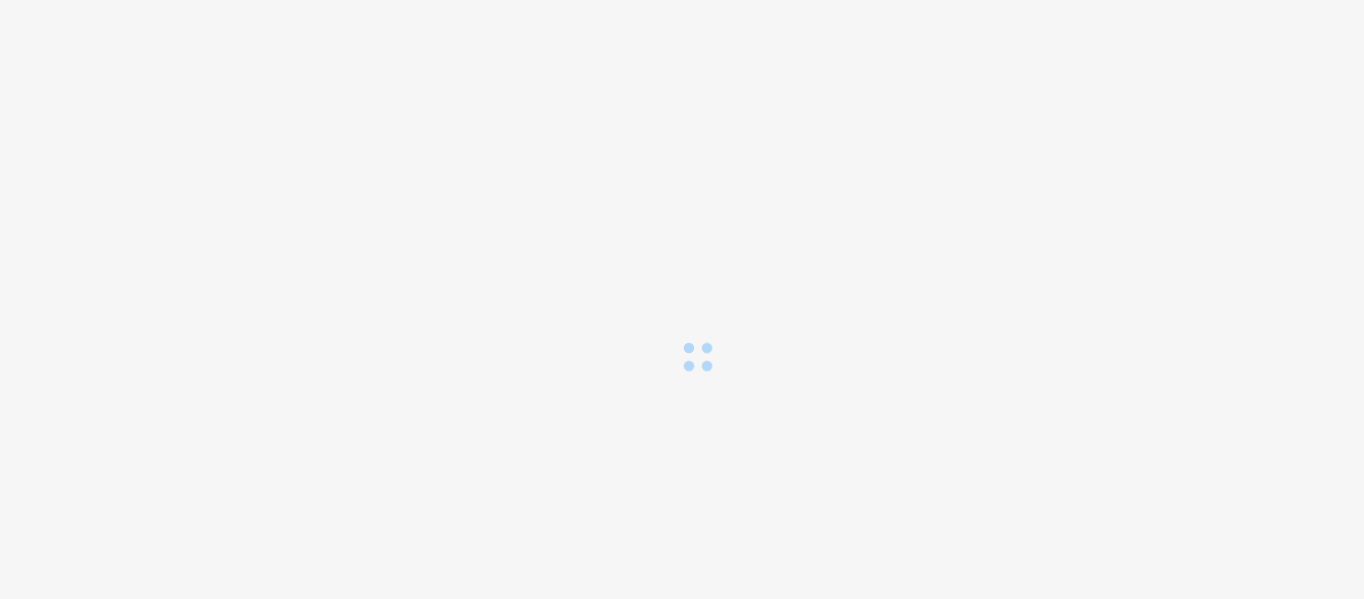 scroll, scrollTop: 0, scrollLeft: 0, axis: both 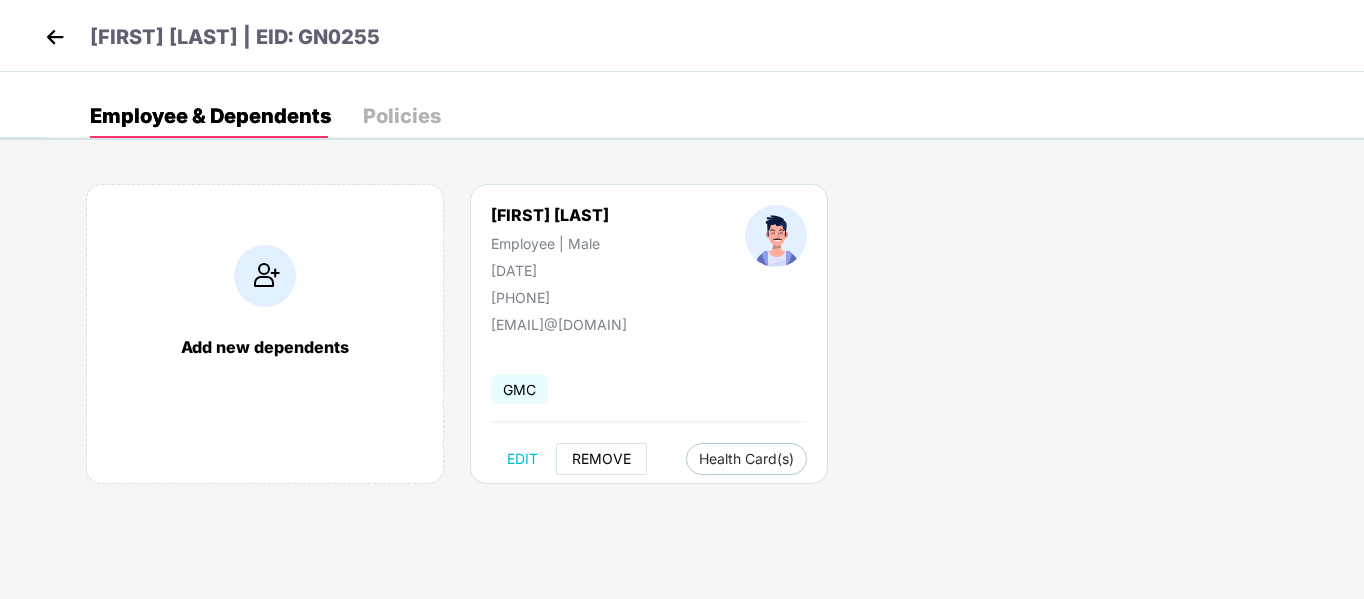click on "REMOVE" at bounding box center [601, 459] 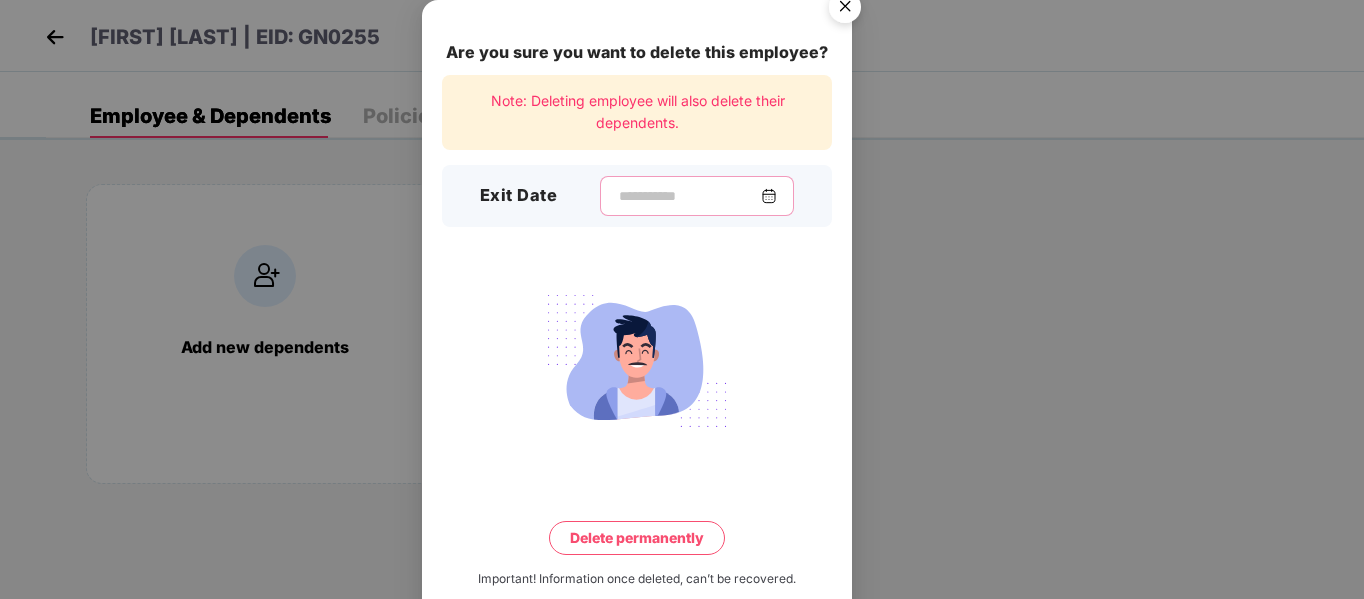 click at bounding box center (689, 196) 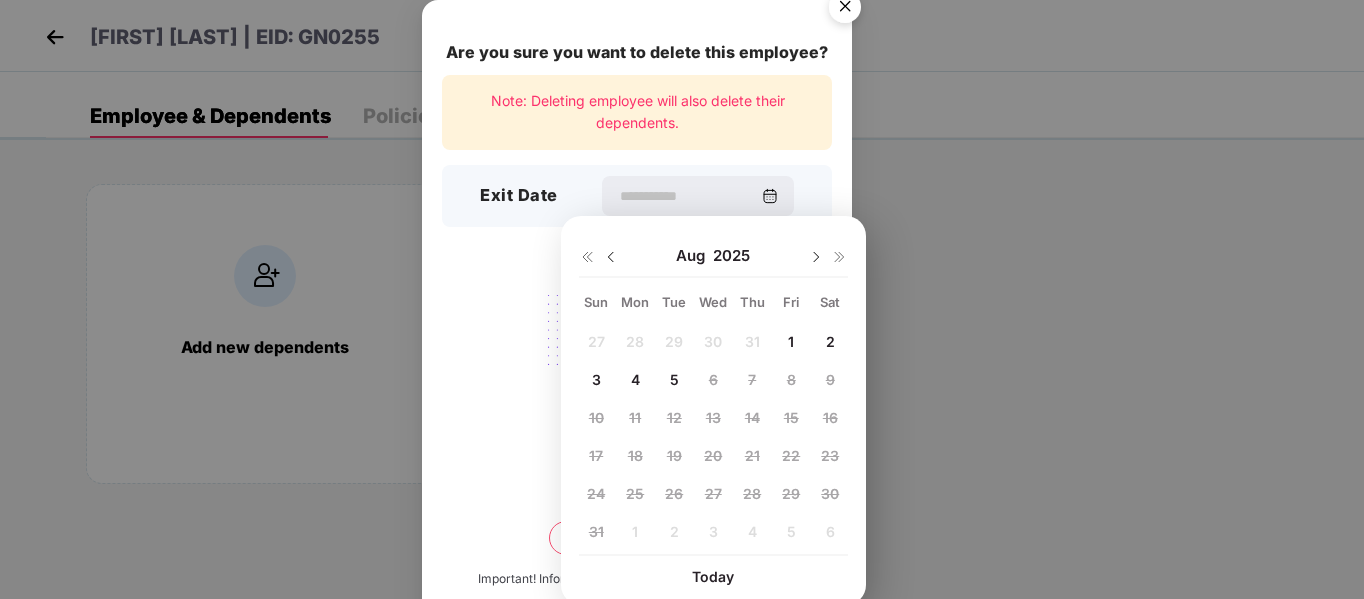 click at bounding box center [611, 257] 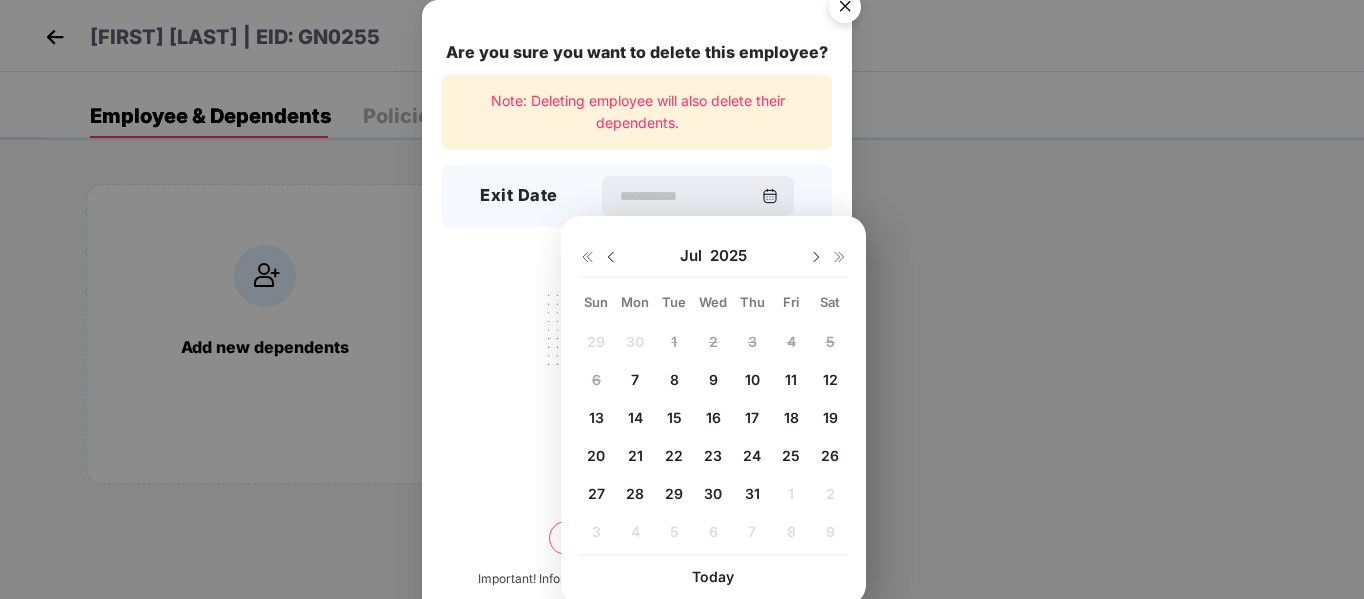 click on "7" at bounding box center [635, 379] 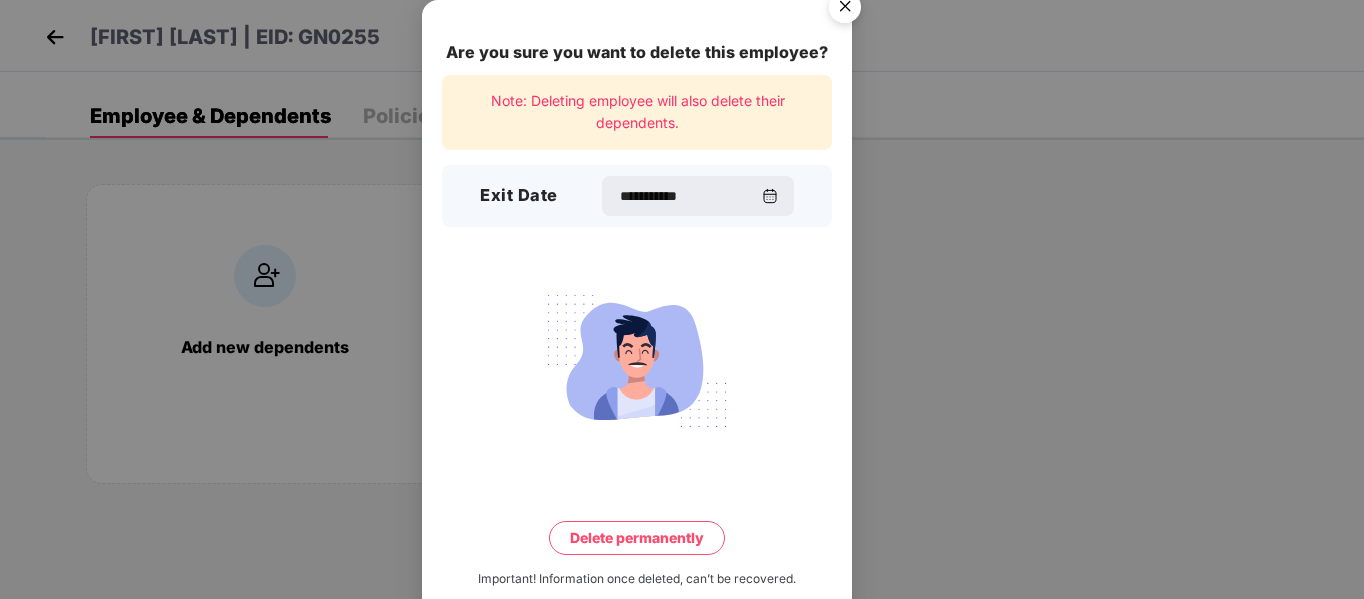 click on "Delete permanently" at bounding box center (637, 538) 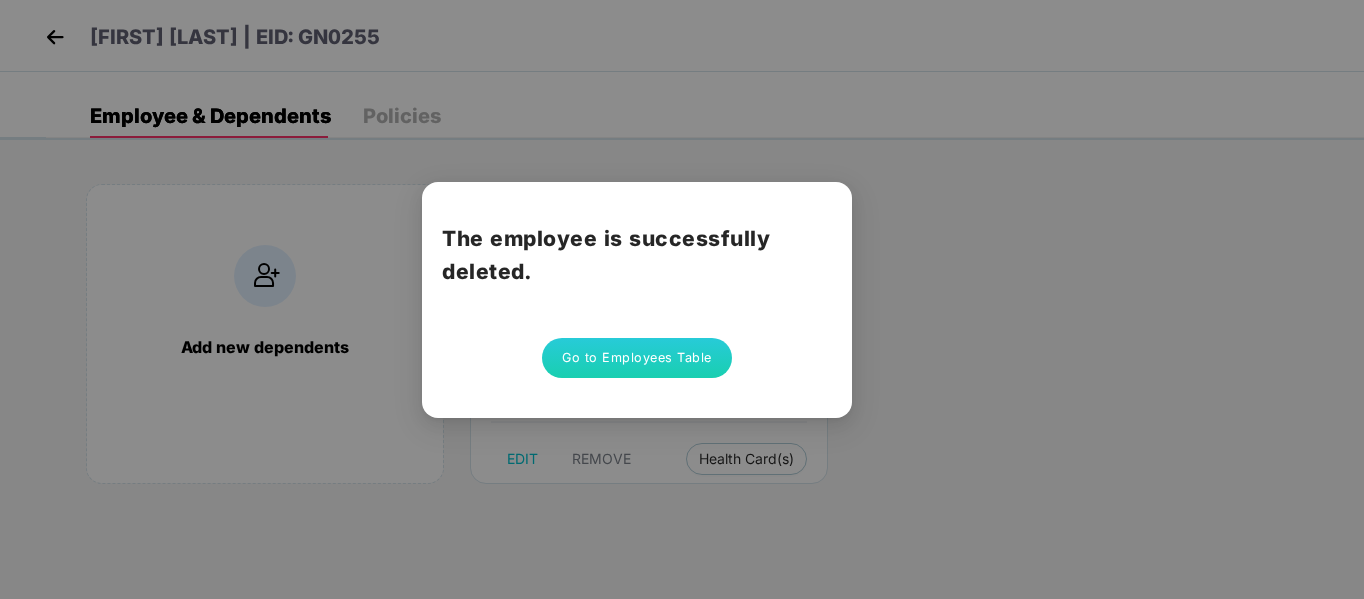 click on "Go to Employees Table" at bounding box center [637, 358] 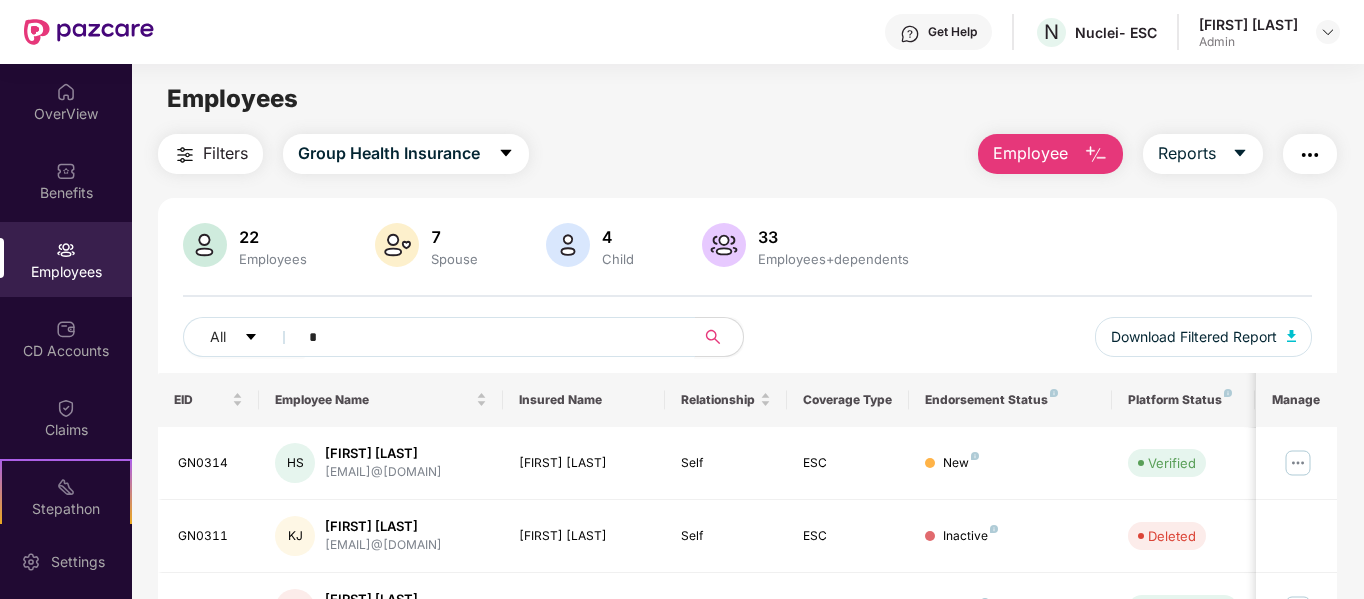 click on "*" at bounding box center (488, 337) 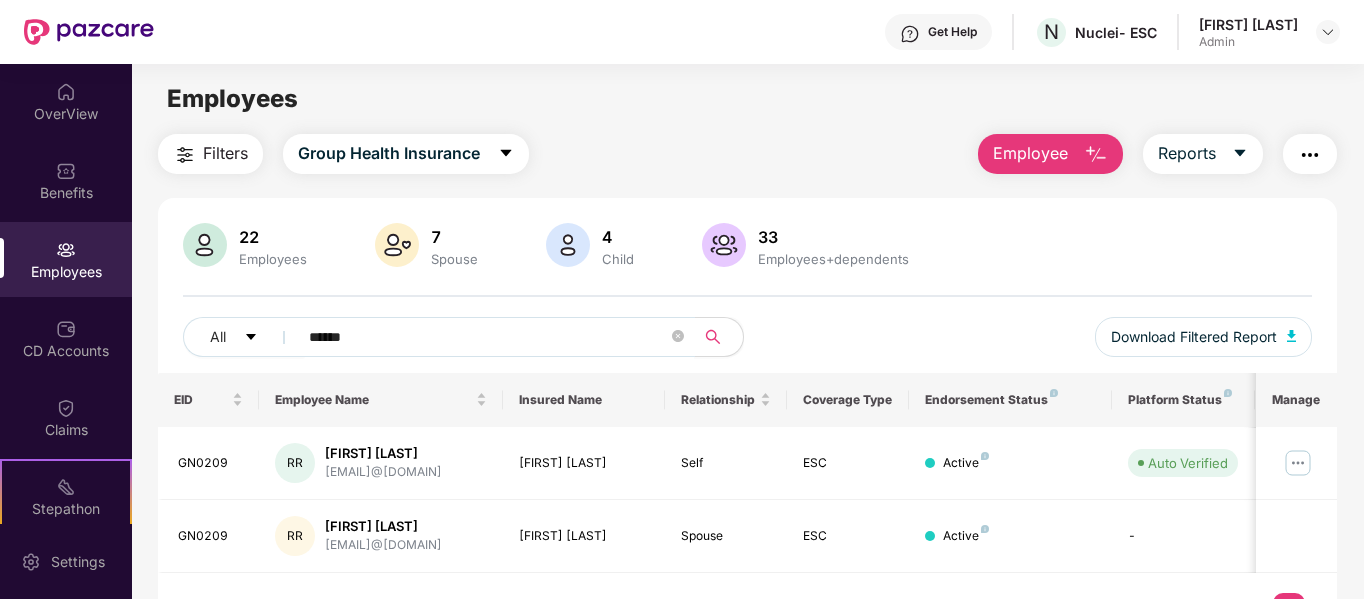 type on "******" 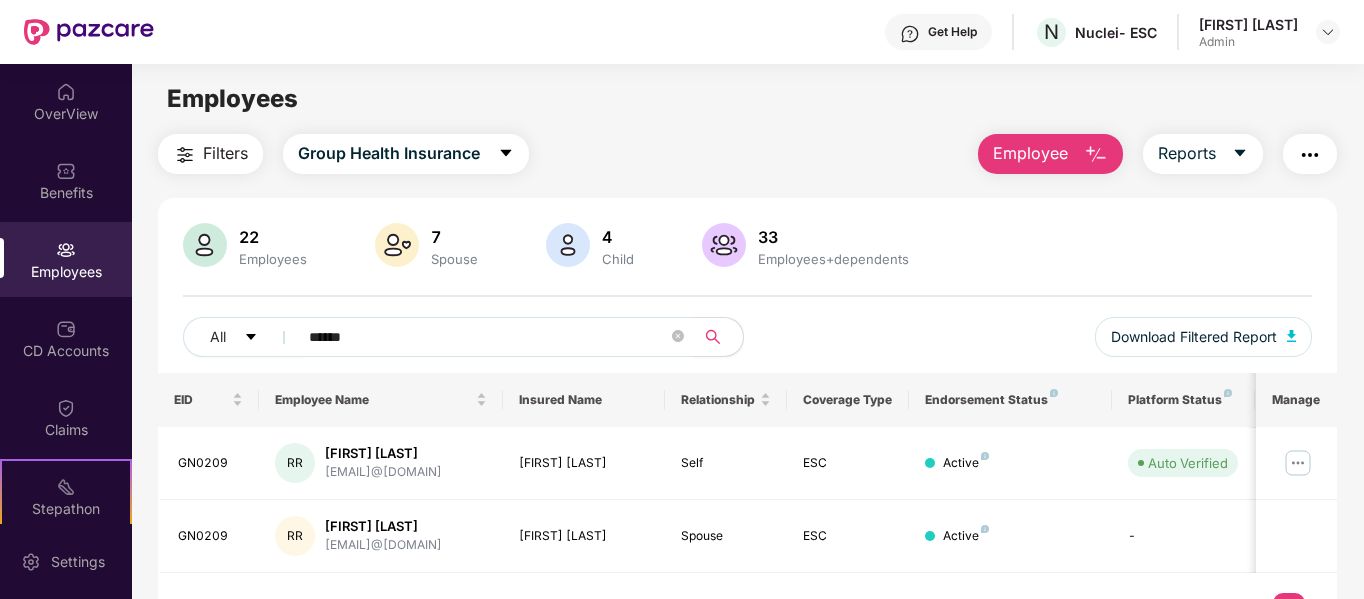 click on "Employee" at bounding box center [1030, 153] 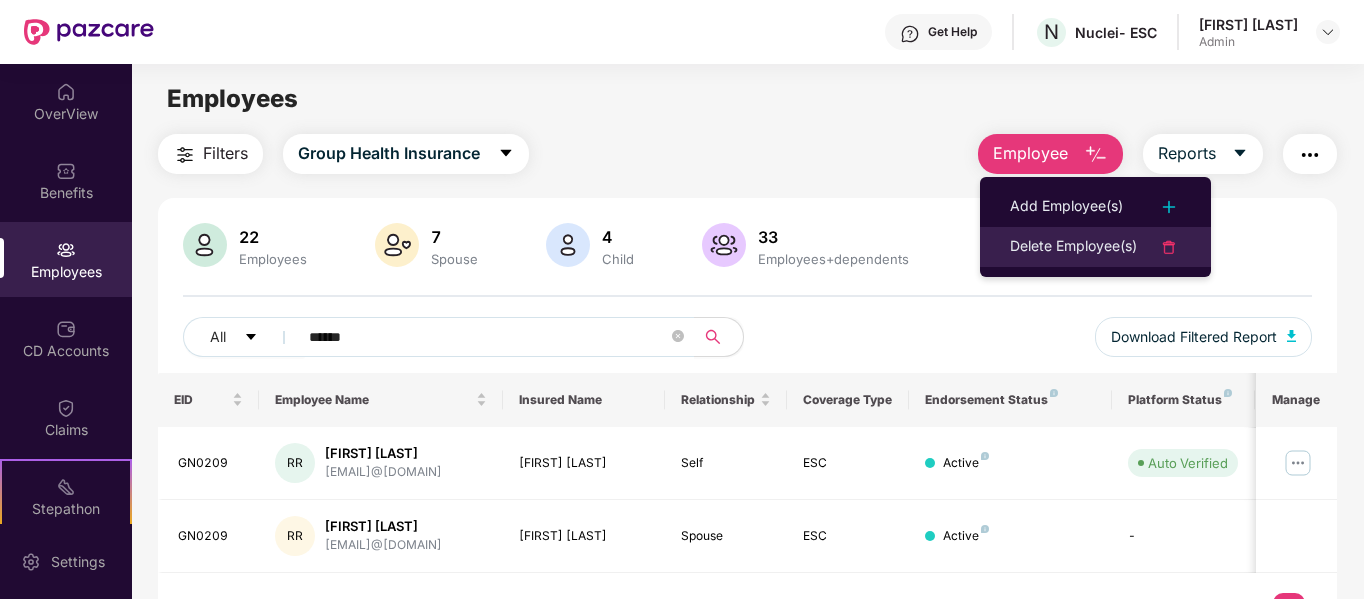 click on "Delete Employee(s)" at bounding box center [1073, 247] 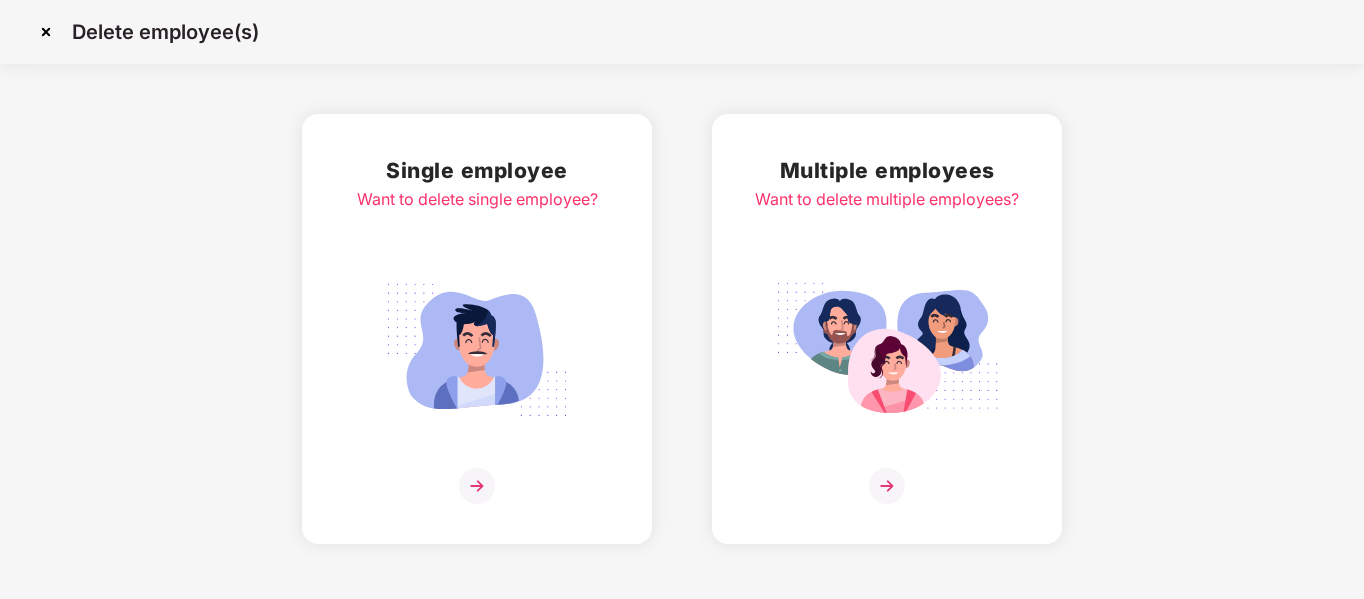 click on "Want to delete single employee?" at bounding box center [477, 199] 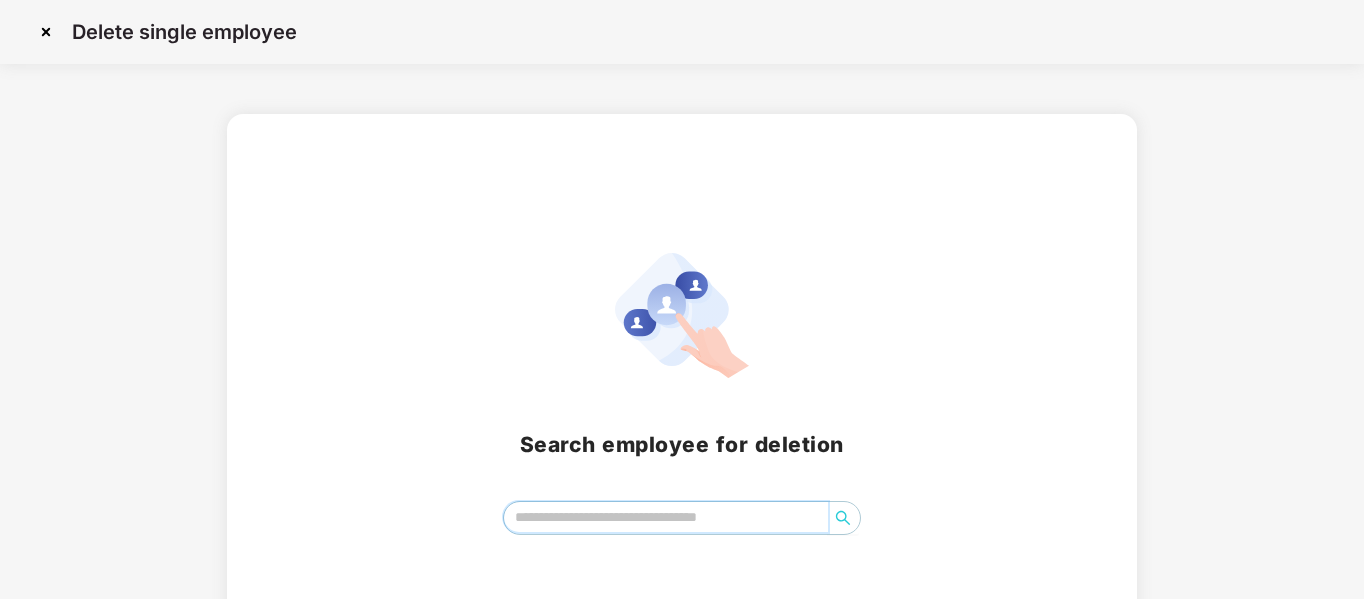 click at bounding box center (666, 517) 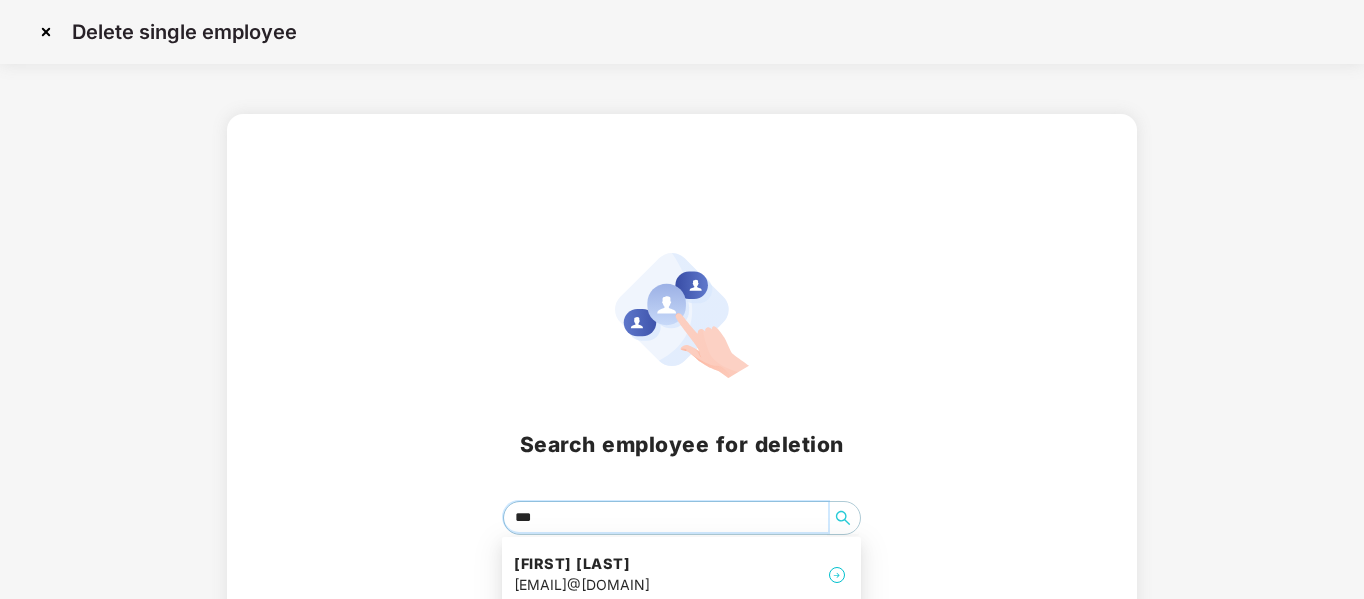 type on "****" 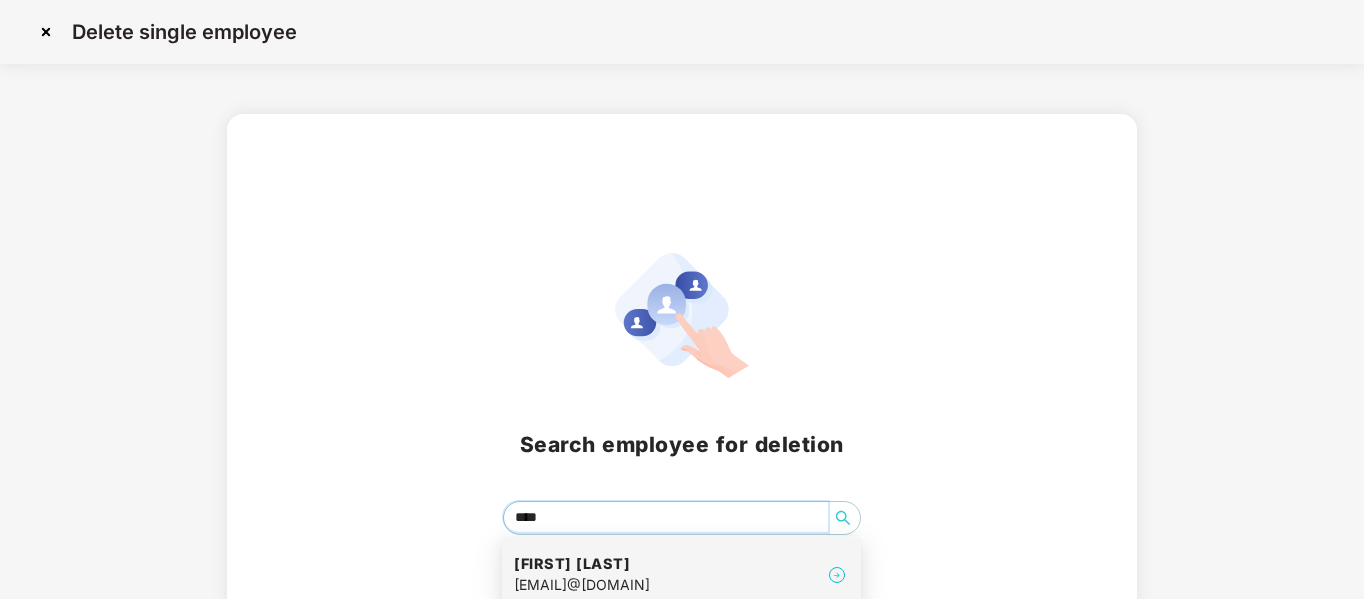 click on "[FIRST] [LAST]" at bounding box center (582, 564) 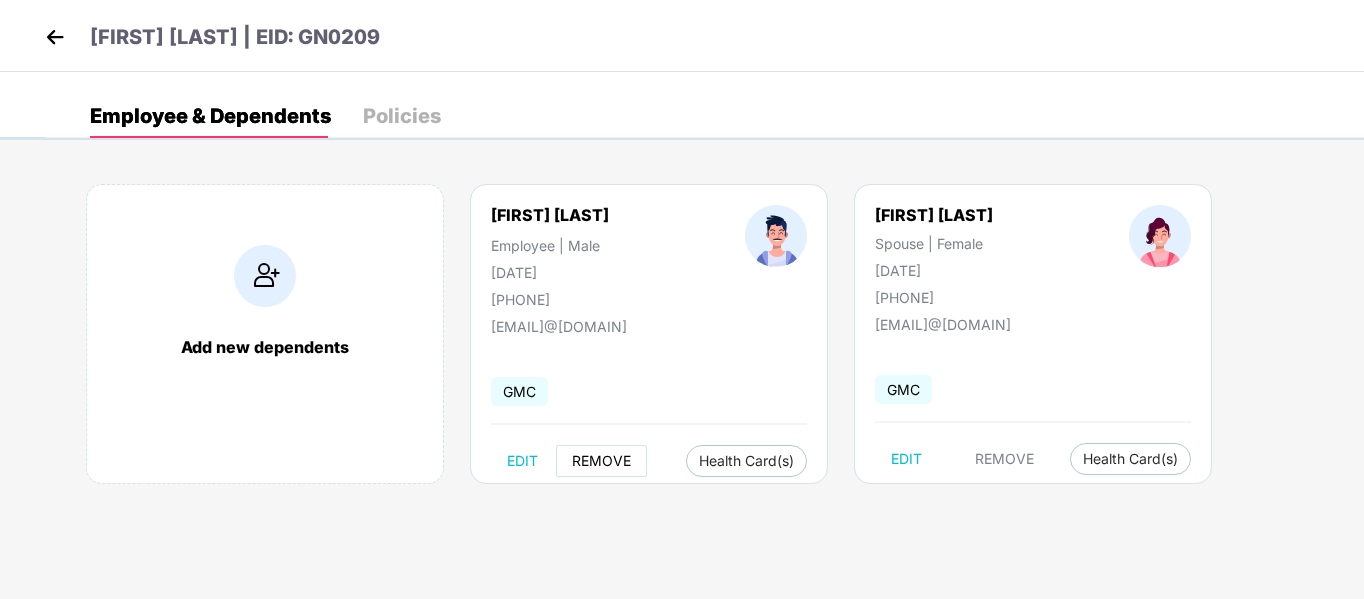 click on "REMOVE" at bounding box center [601, 461] 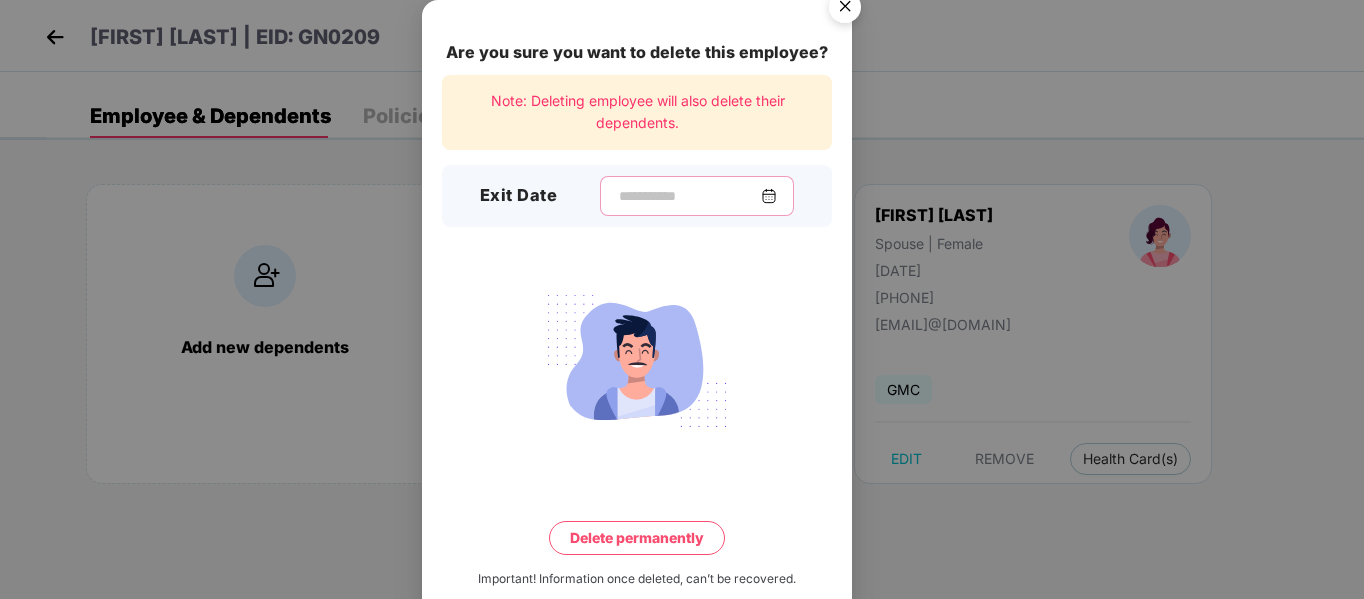 click at bounding box center (689, 196) 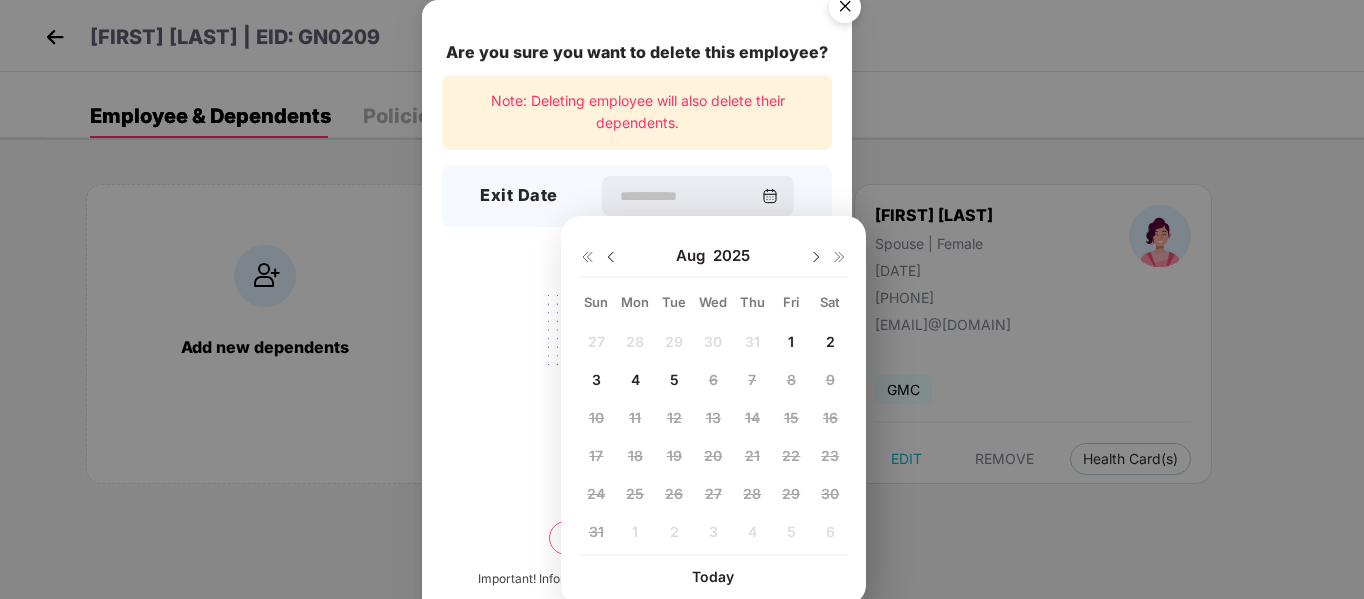 click at bounding box center (611, 257) 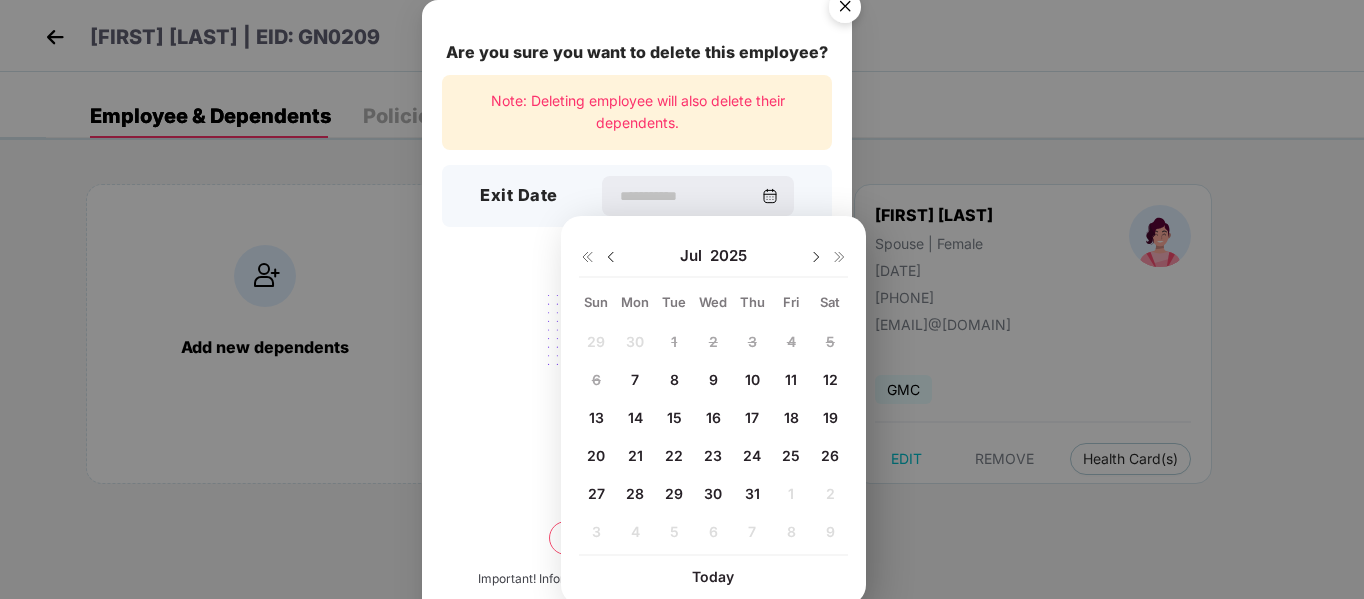 click on "7" at bounding box center (635, 379) 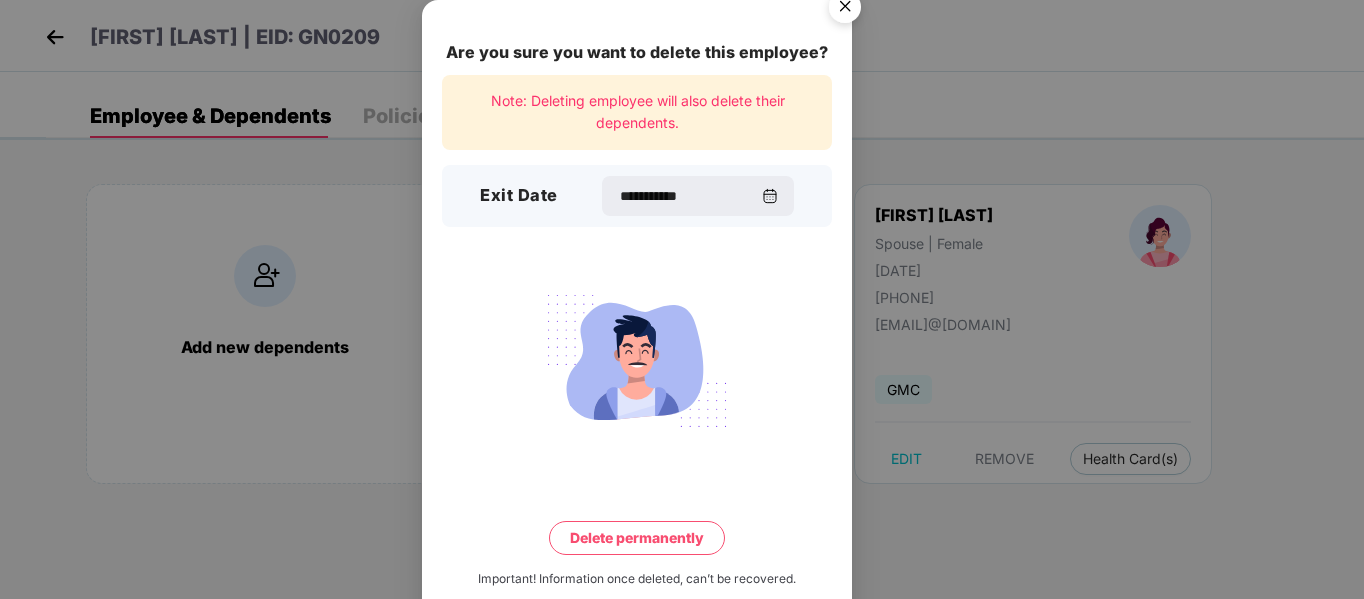 click on "Delete permanently" at bounding box center (637, 538) 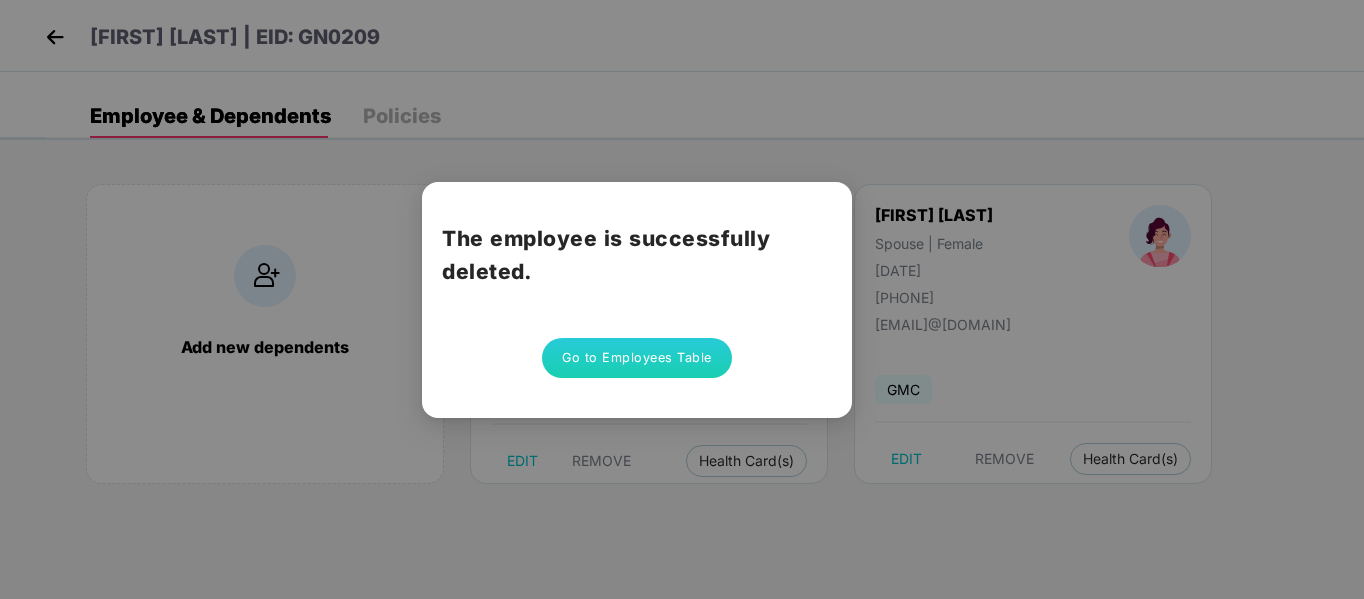 click on "Go to Employees Table" at bounding box center [637, 358] 